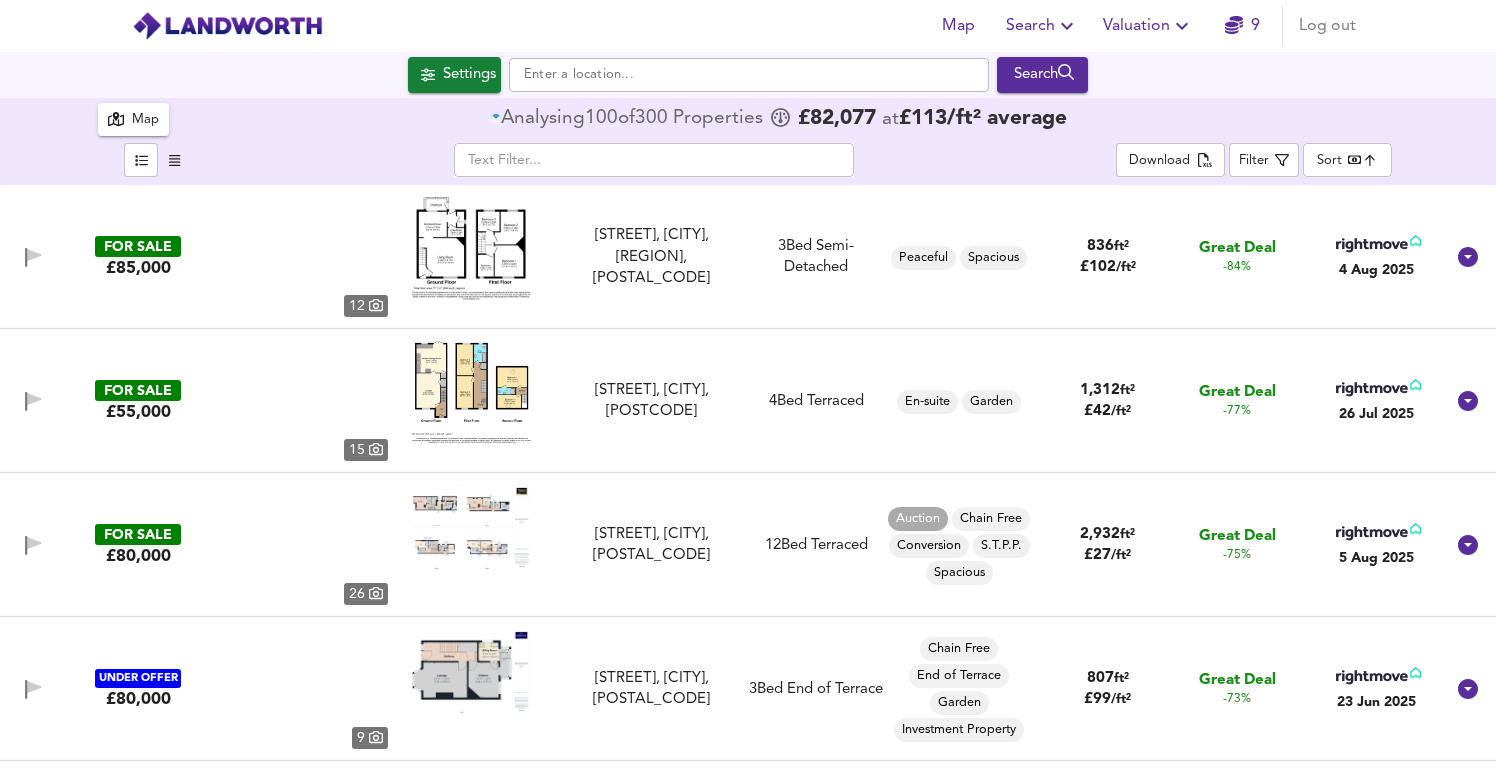 scroll, scrollTop: 0, scrollLeft: 0, axis: both 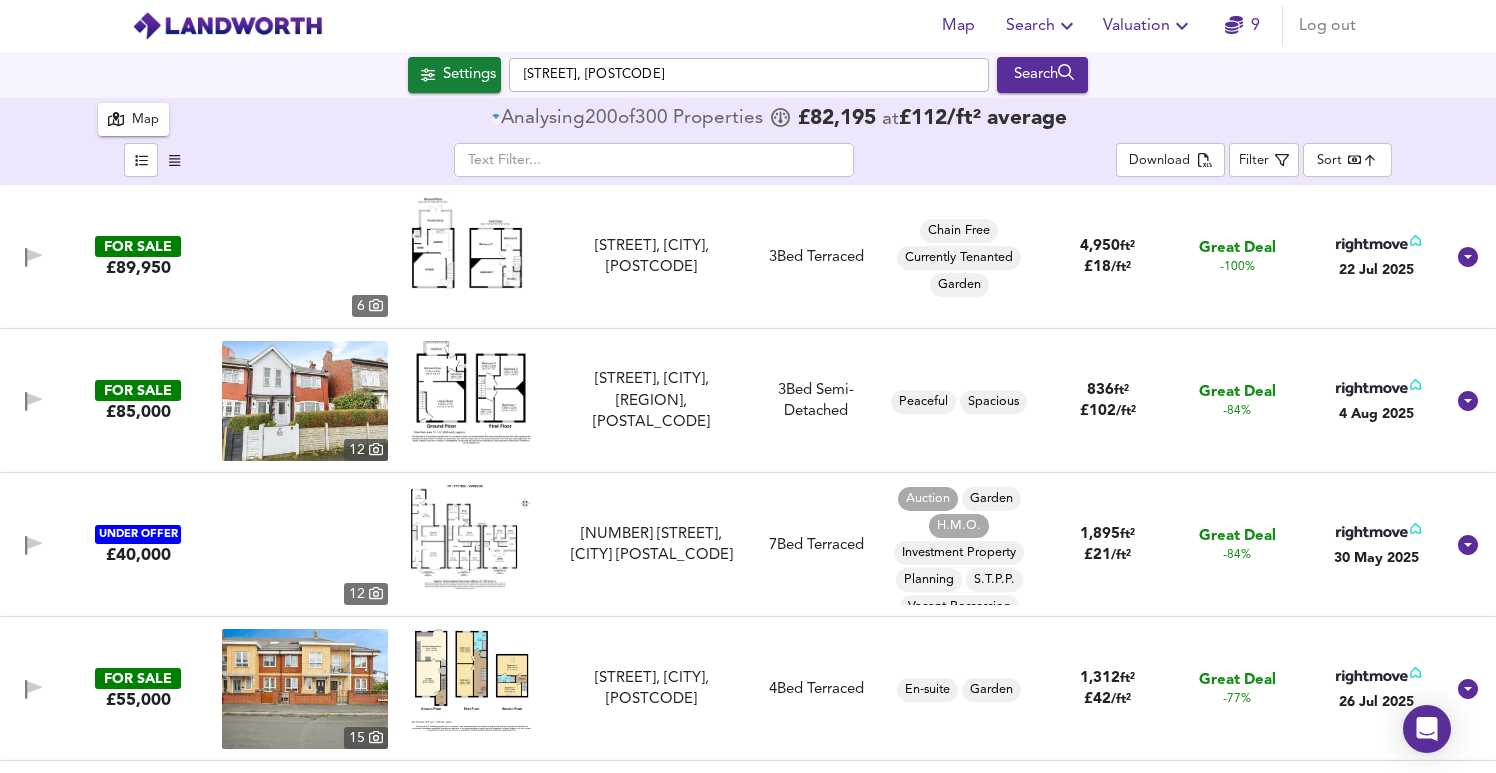 click on "9" at bounding box center [1242, 26] 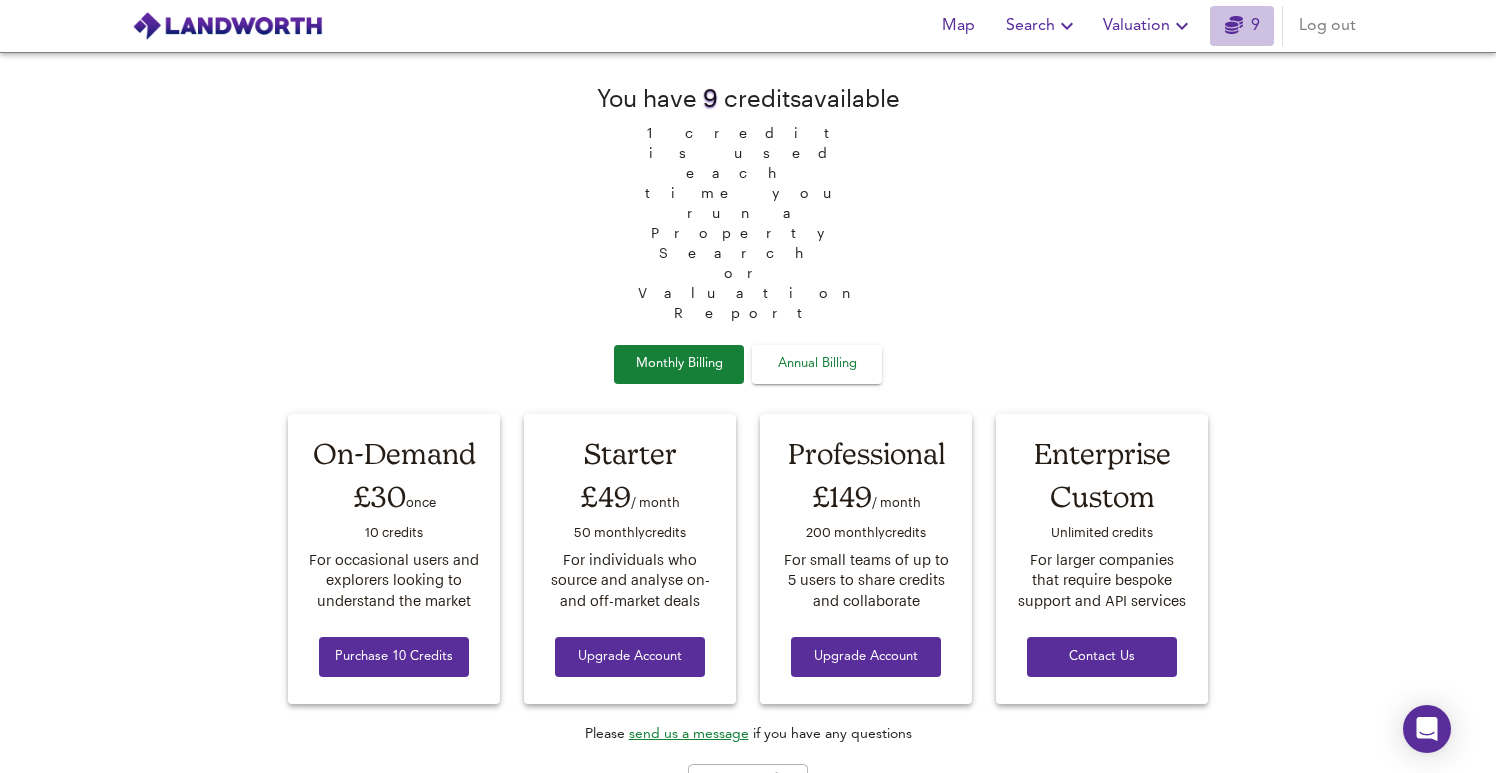 click on "9" at bounding box center [1242, 26] 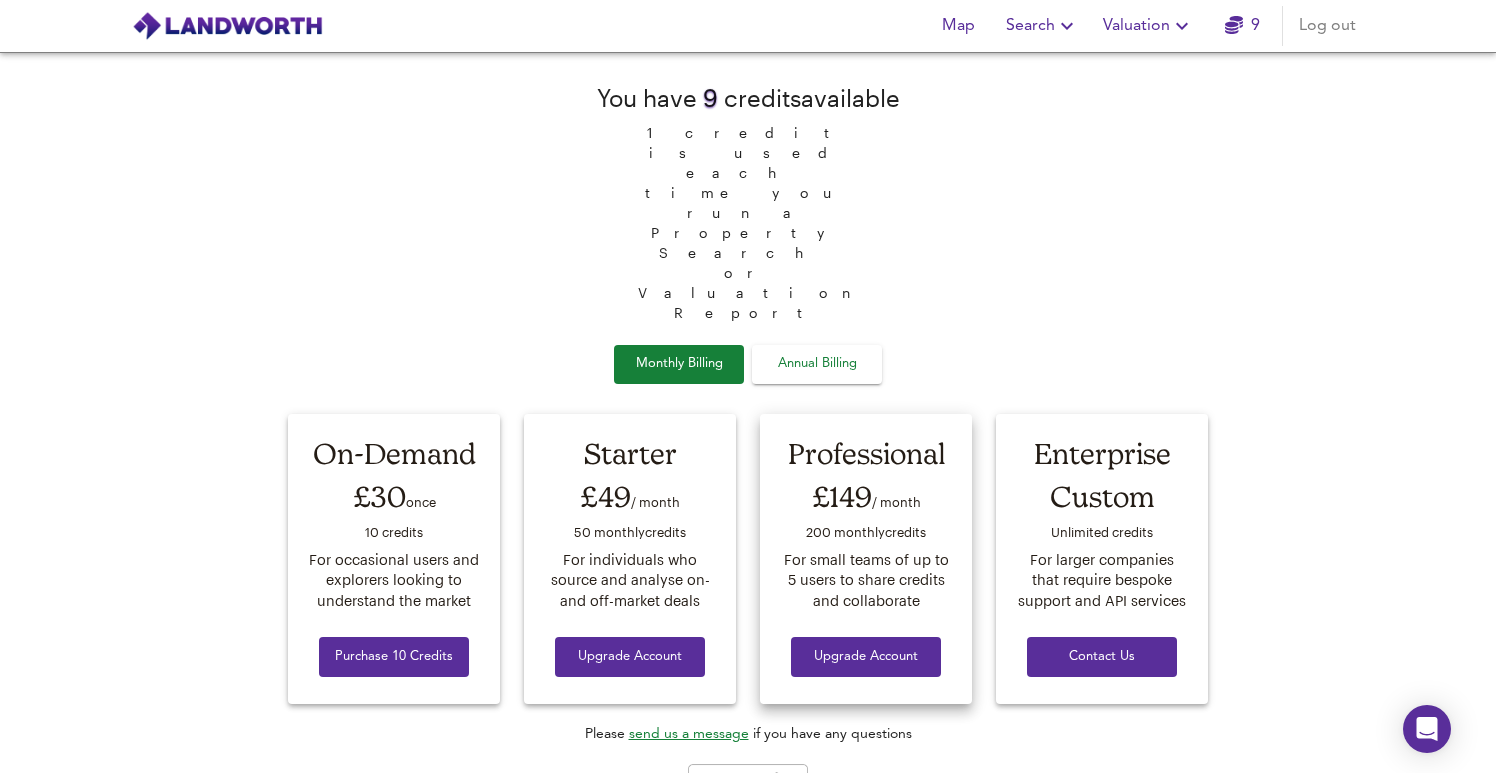 scroll, scrollTop: 0, scrollLeft: 0, axis: both 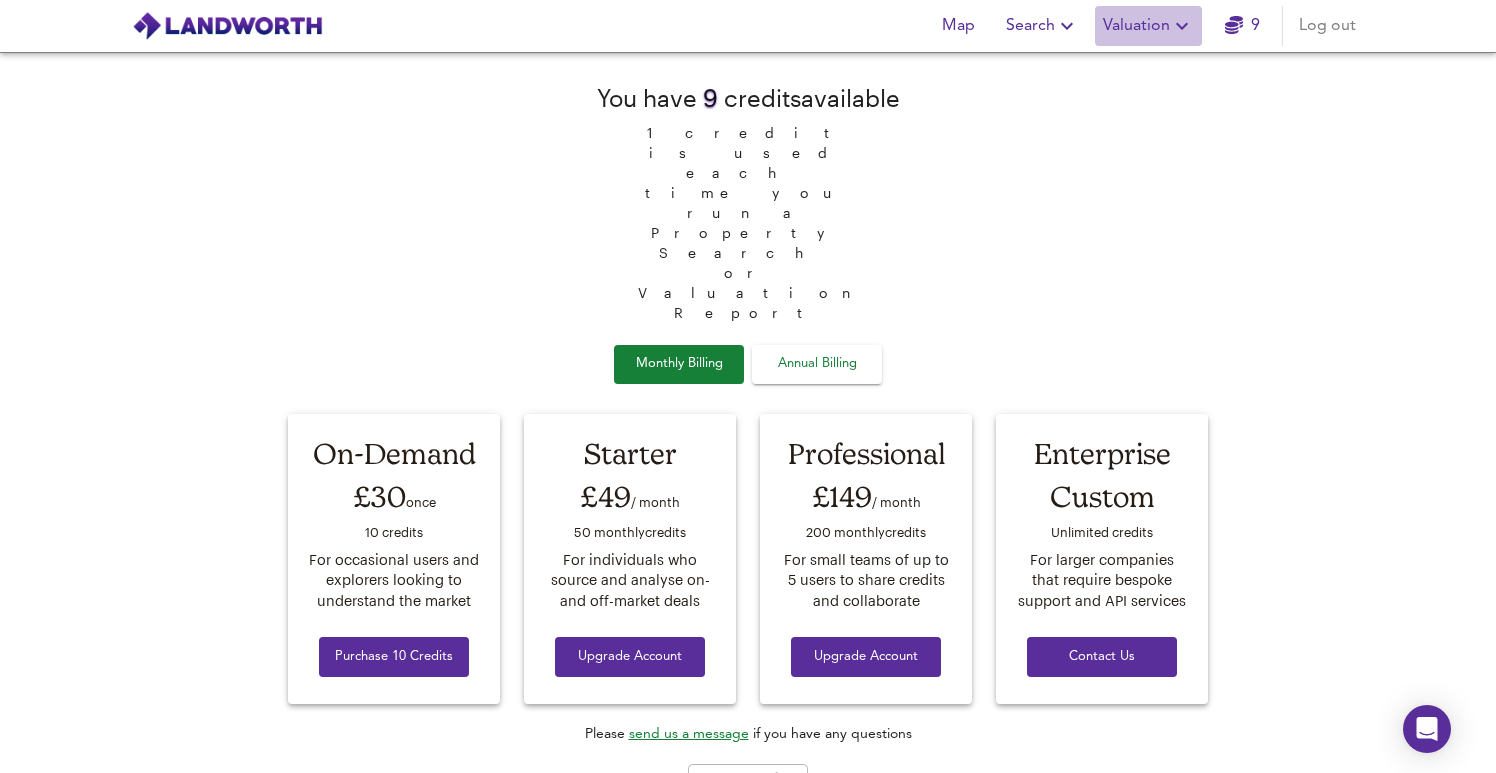 click on "Valuation" at bounding box center (1148, 26) 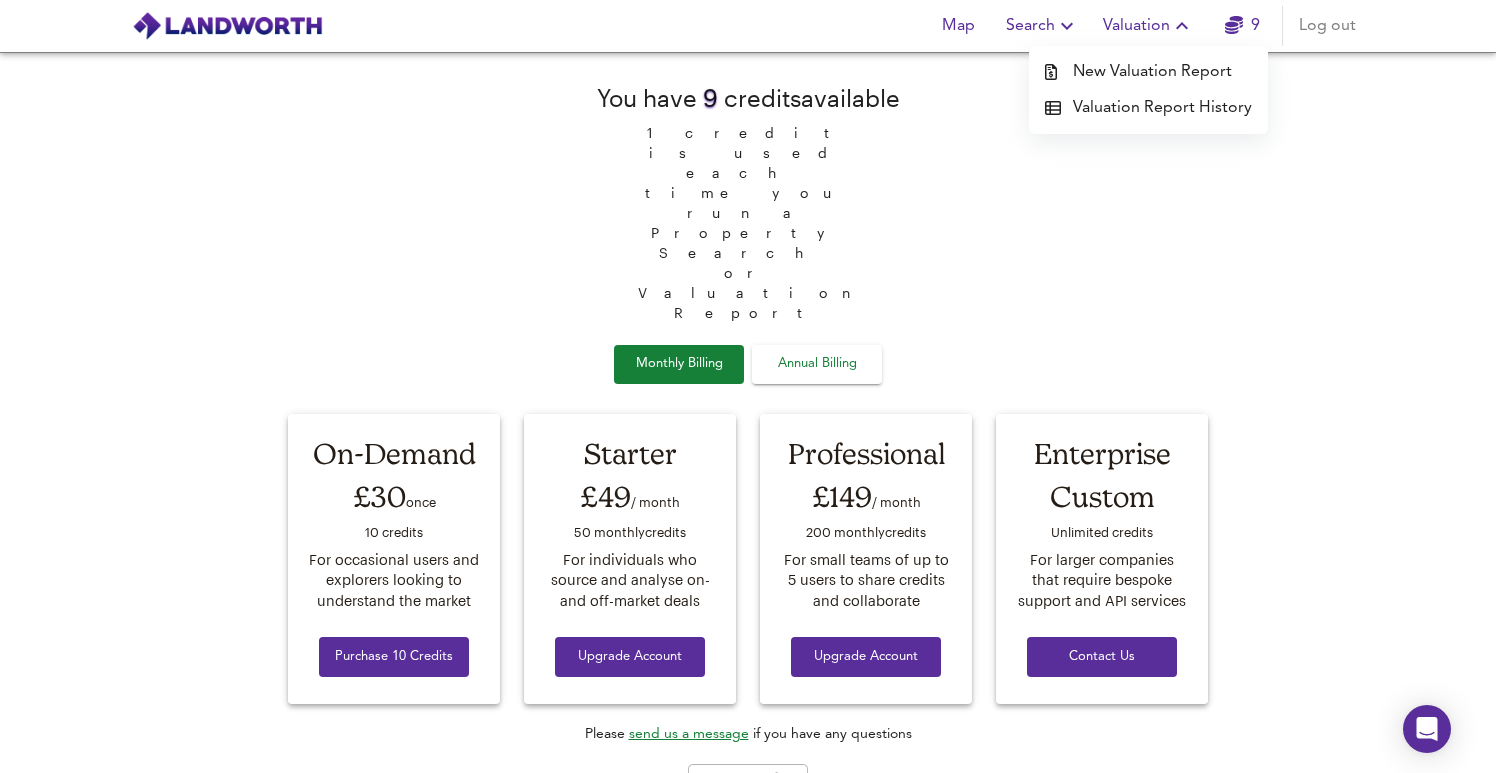click on "Map" at bounding box center [958, 26] 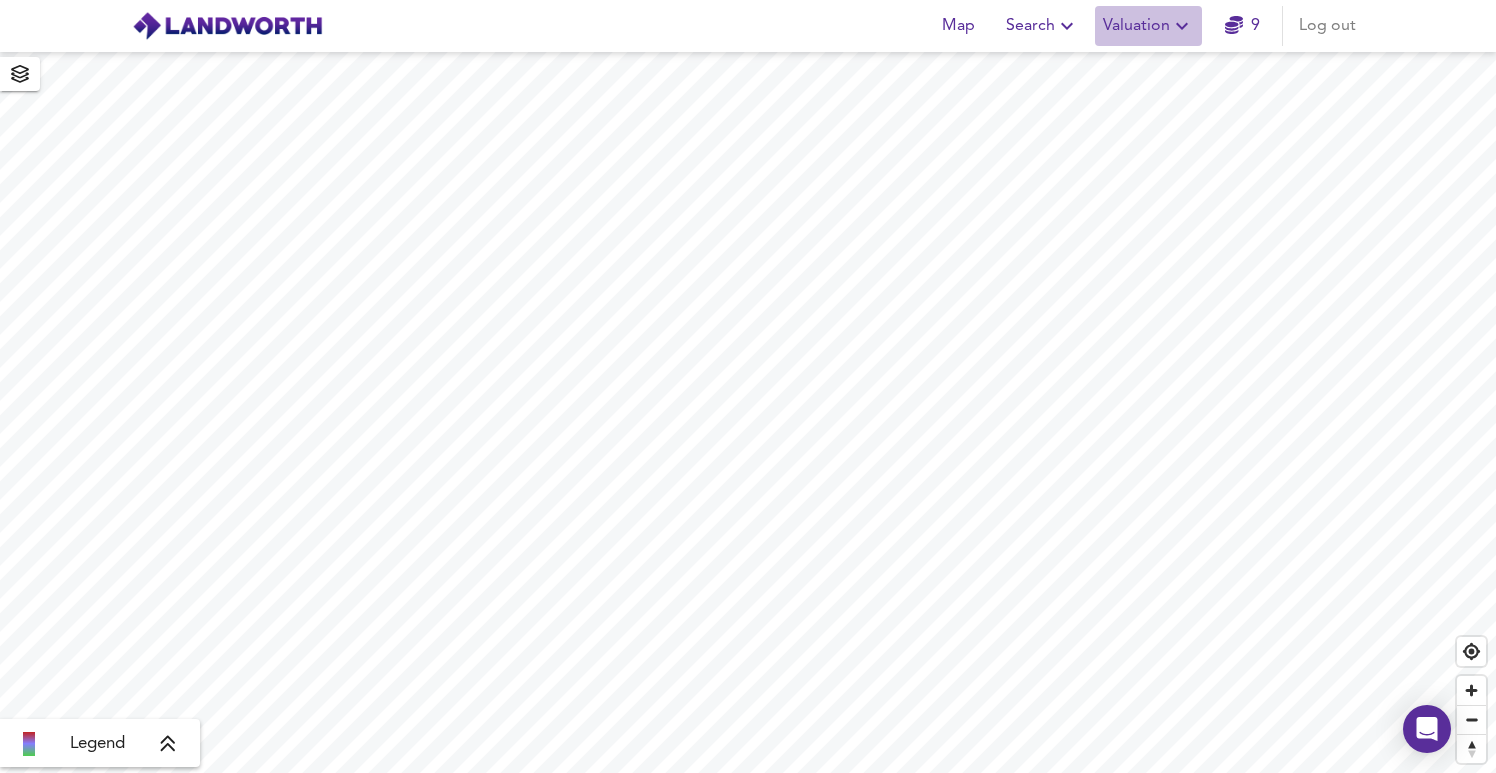 click on "Valuation" at bounding box center [1148, 26] 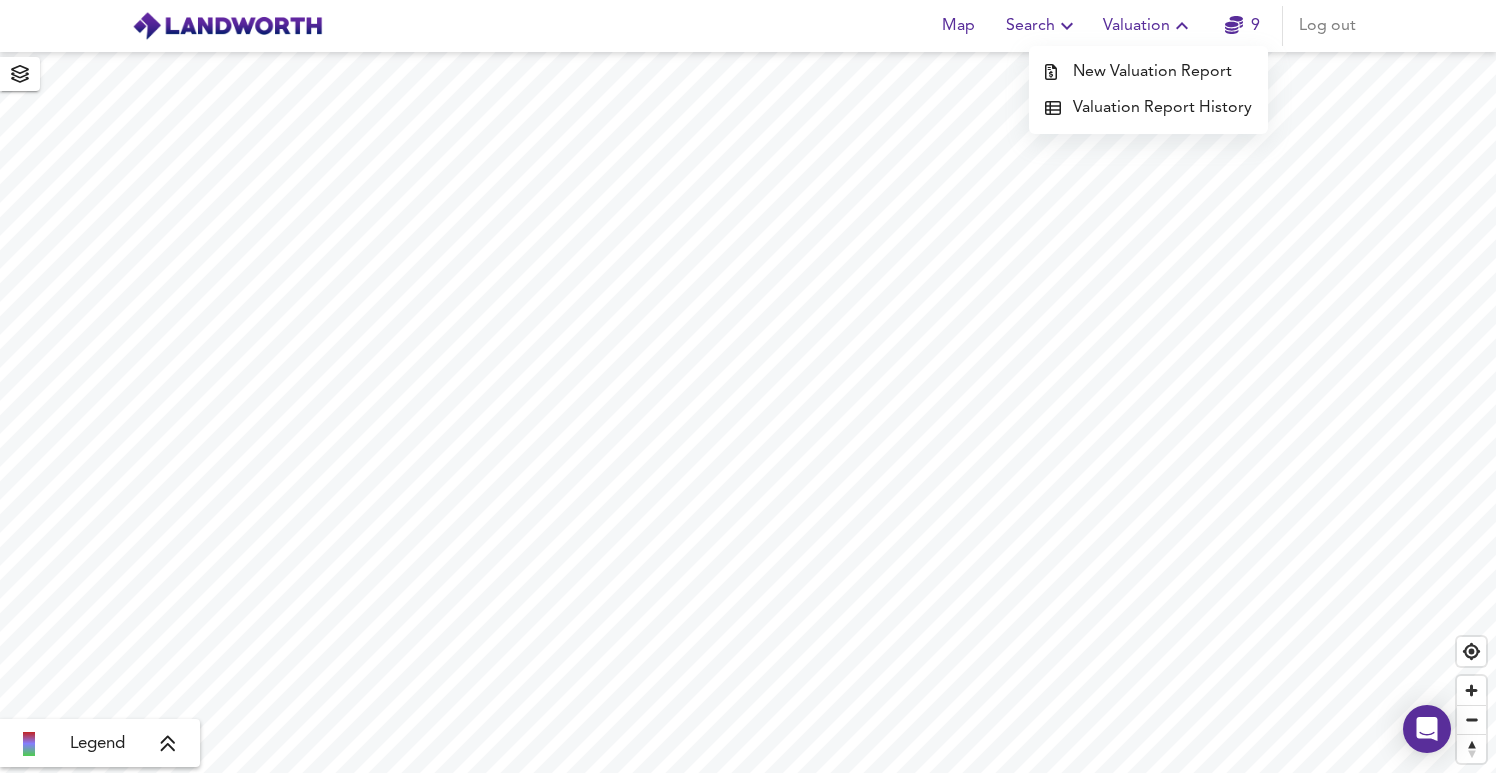 click on "Valuation Report History" at bounding box center (1148, 108) 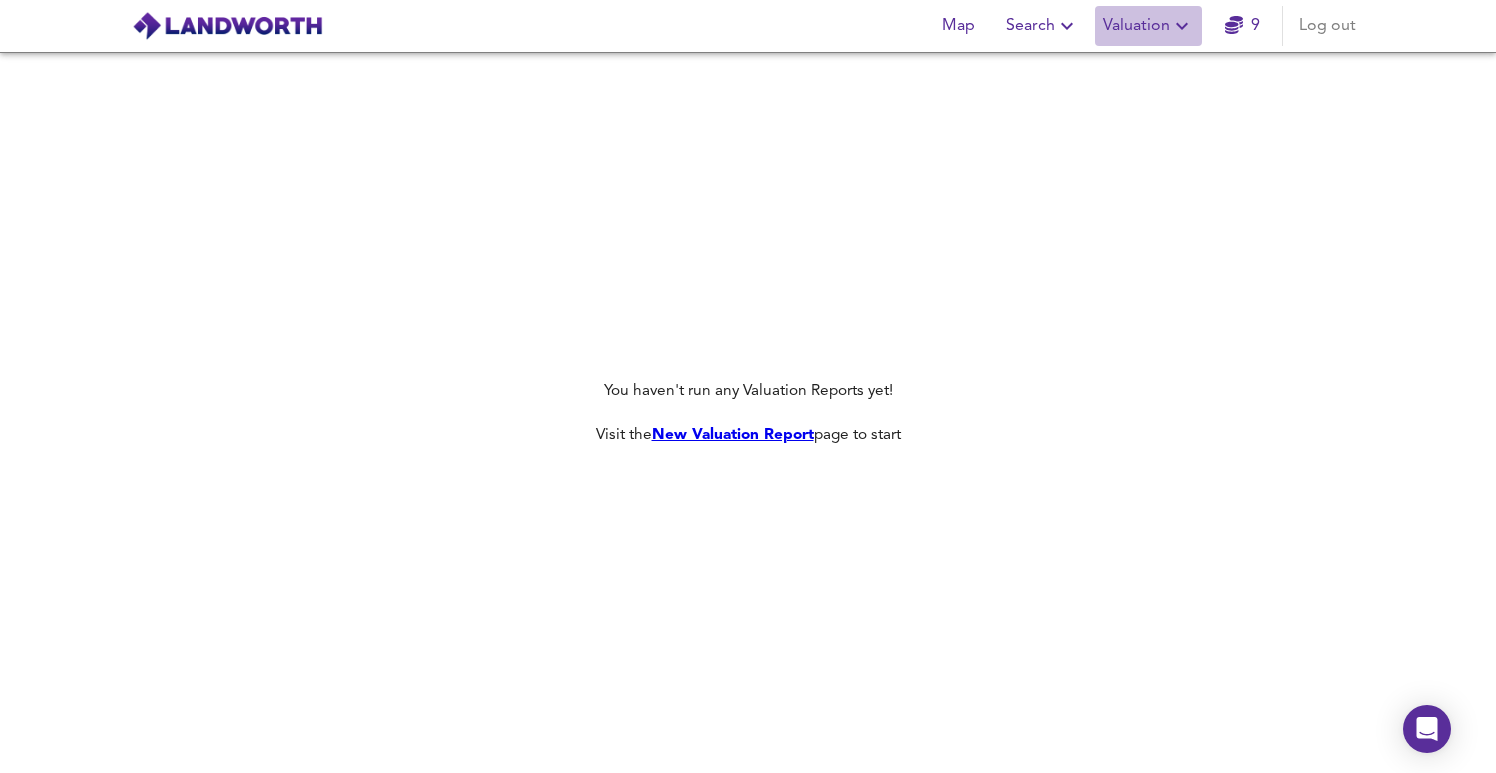 click on "Valuation" at bounding box center (1148, 26) 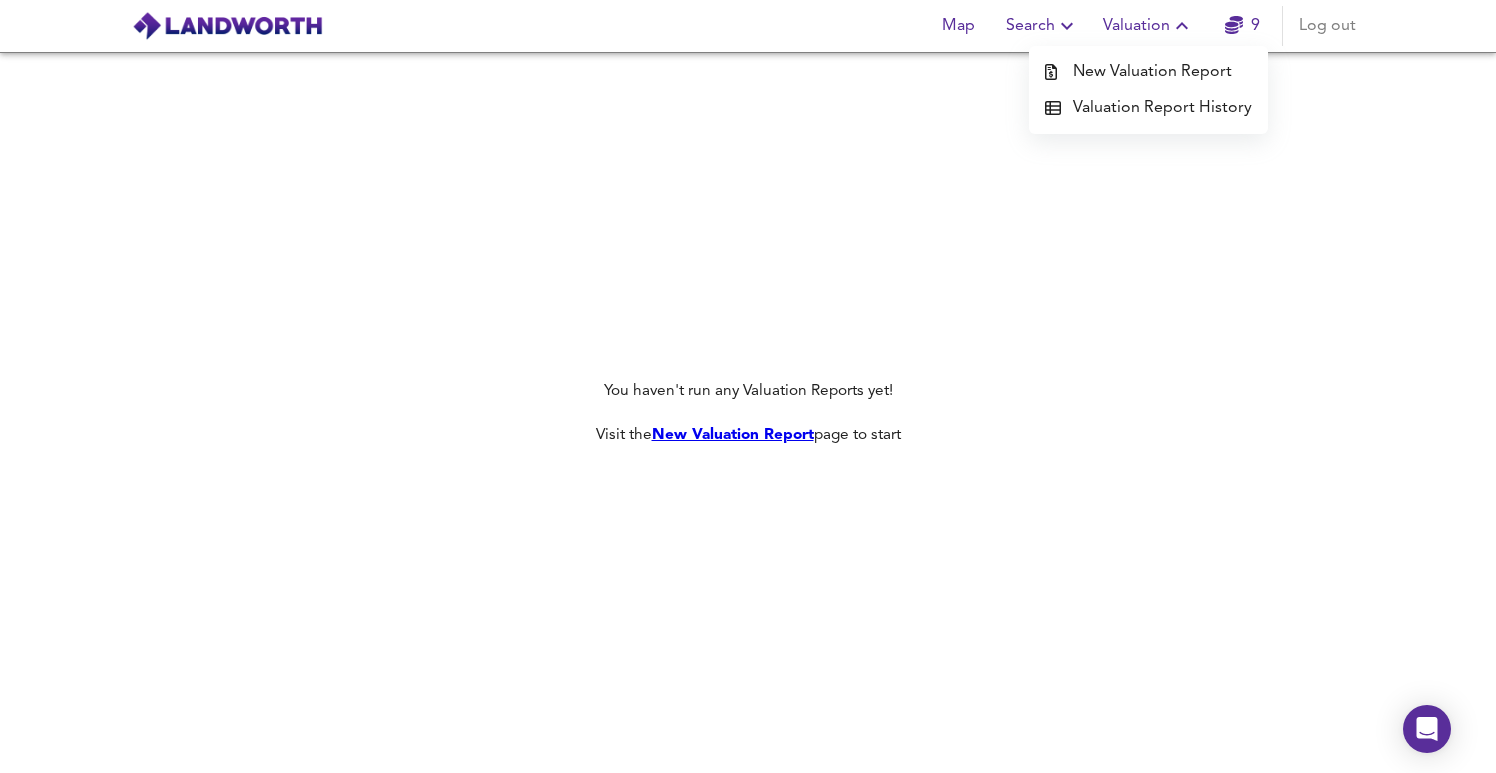 click on "New Valuation Report" at bounding box center [1148, 72] 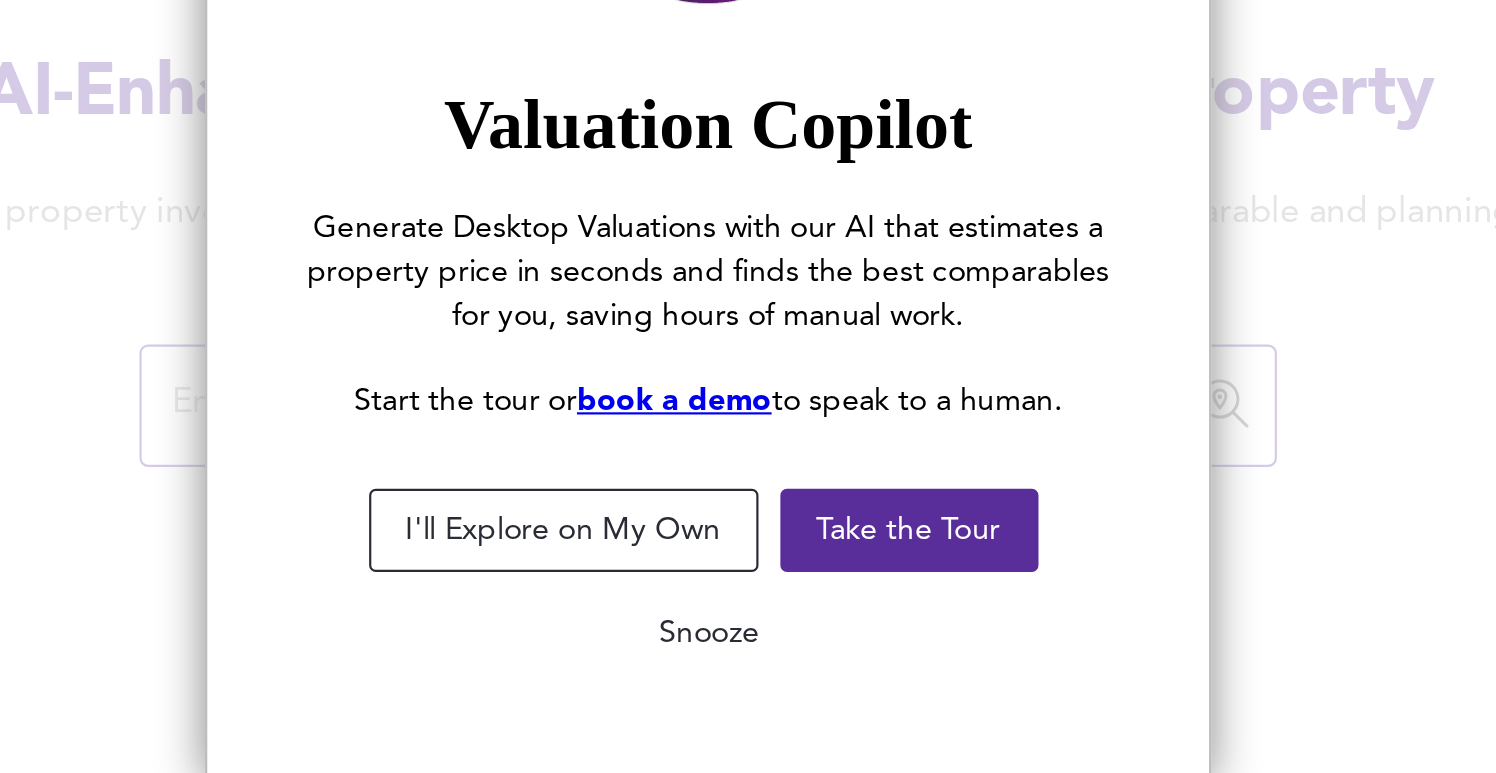 click on "Snooze" at bounding box center [749, 588] 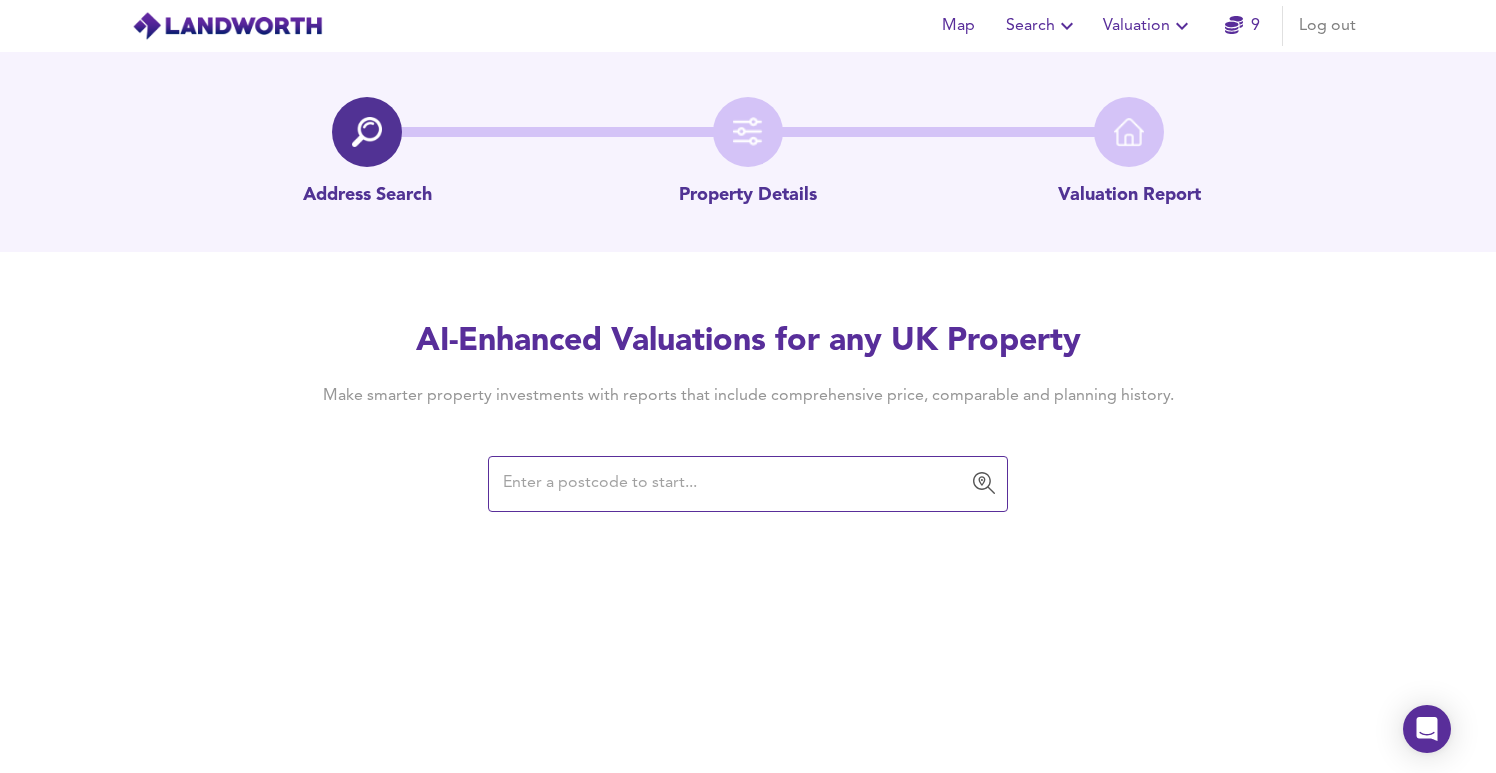 click at bounding box center (733, 484) 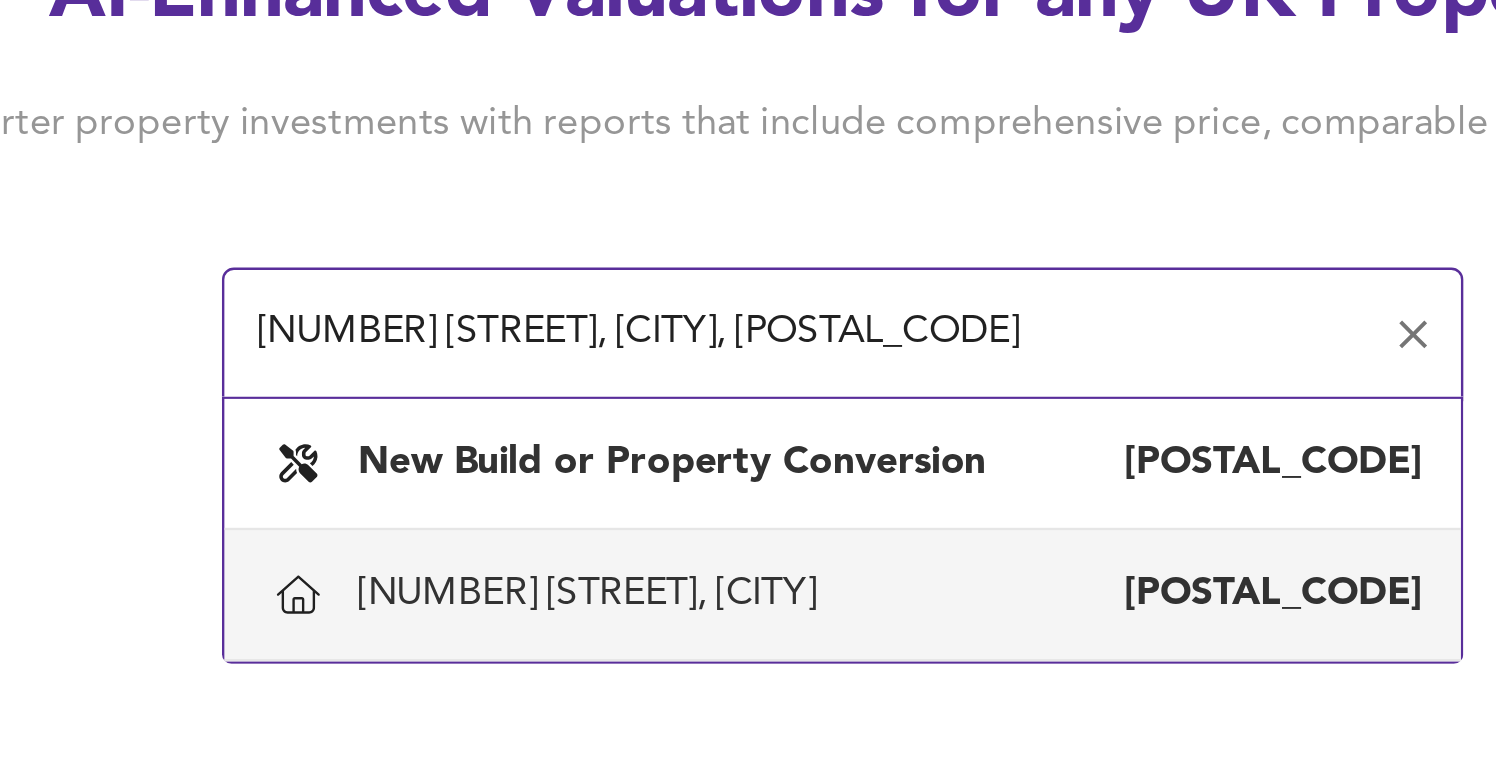 click on "[NUMBER] [STREET], [CITY]" at bounding box center (645, 593) 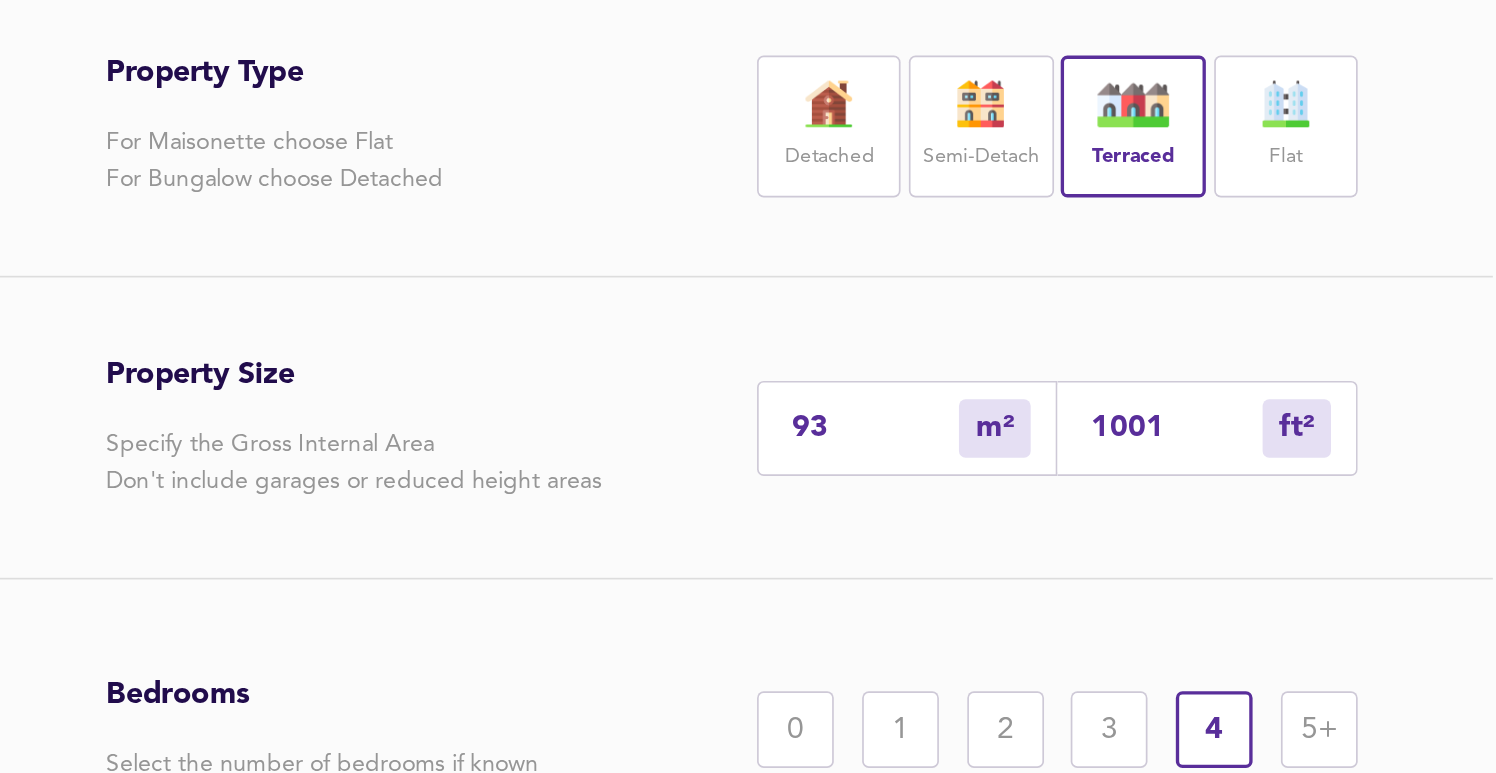 scroll, scrollTop: 150, scrollLeft: 0, axis: vertical 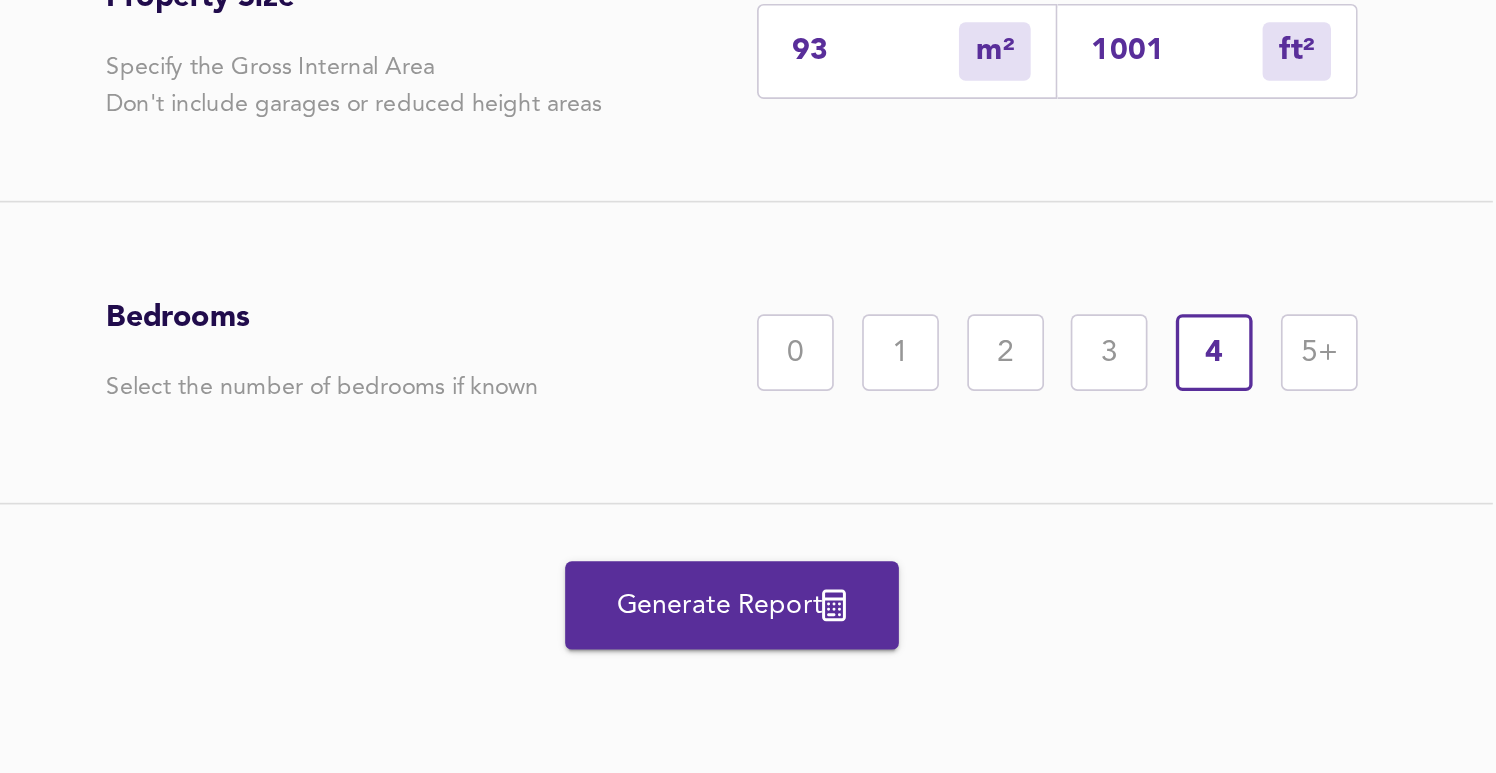 click on "Generate Report" at bounding box center [748, 673] 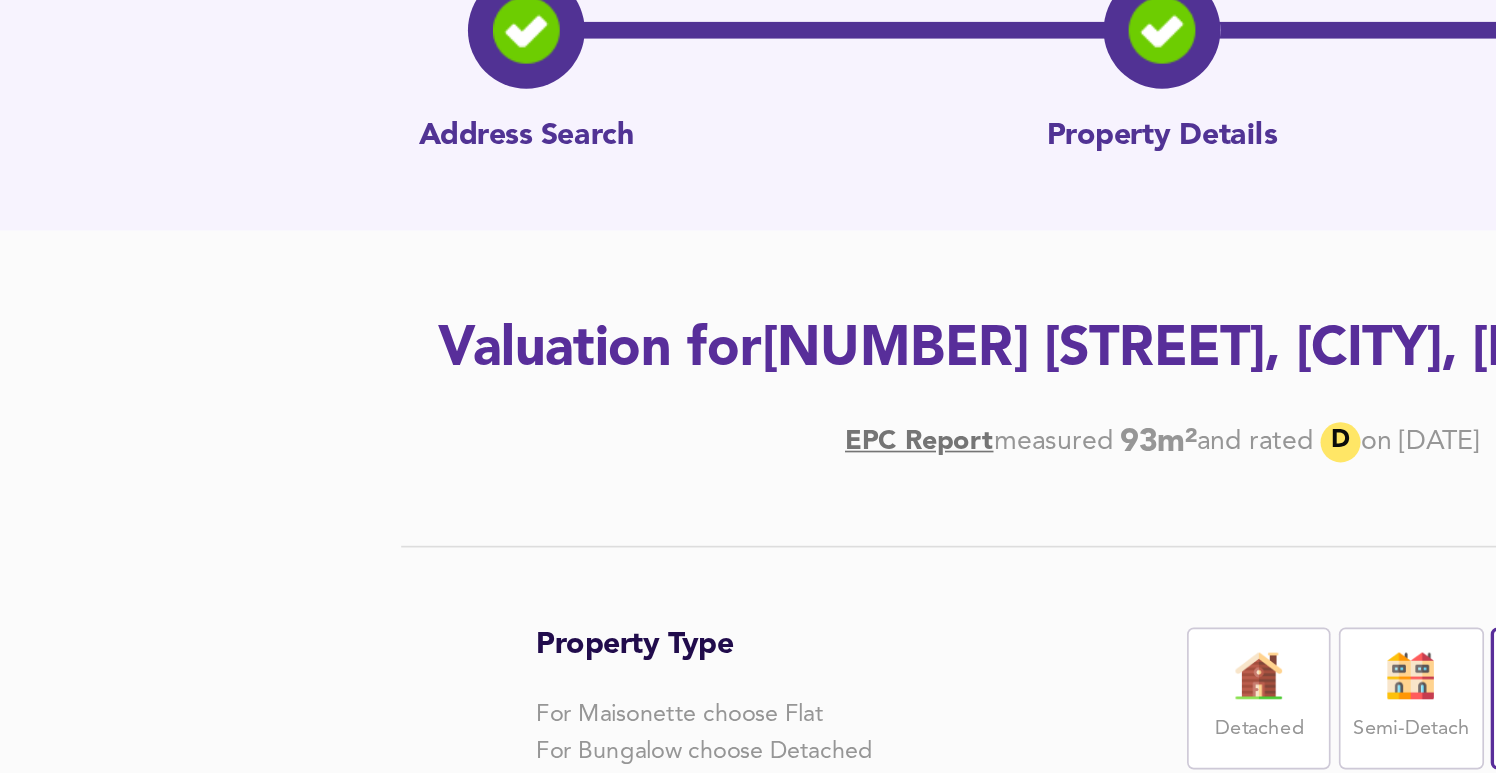 scroll, scrollTop: 0, scrollLeft: 0, axis: both 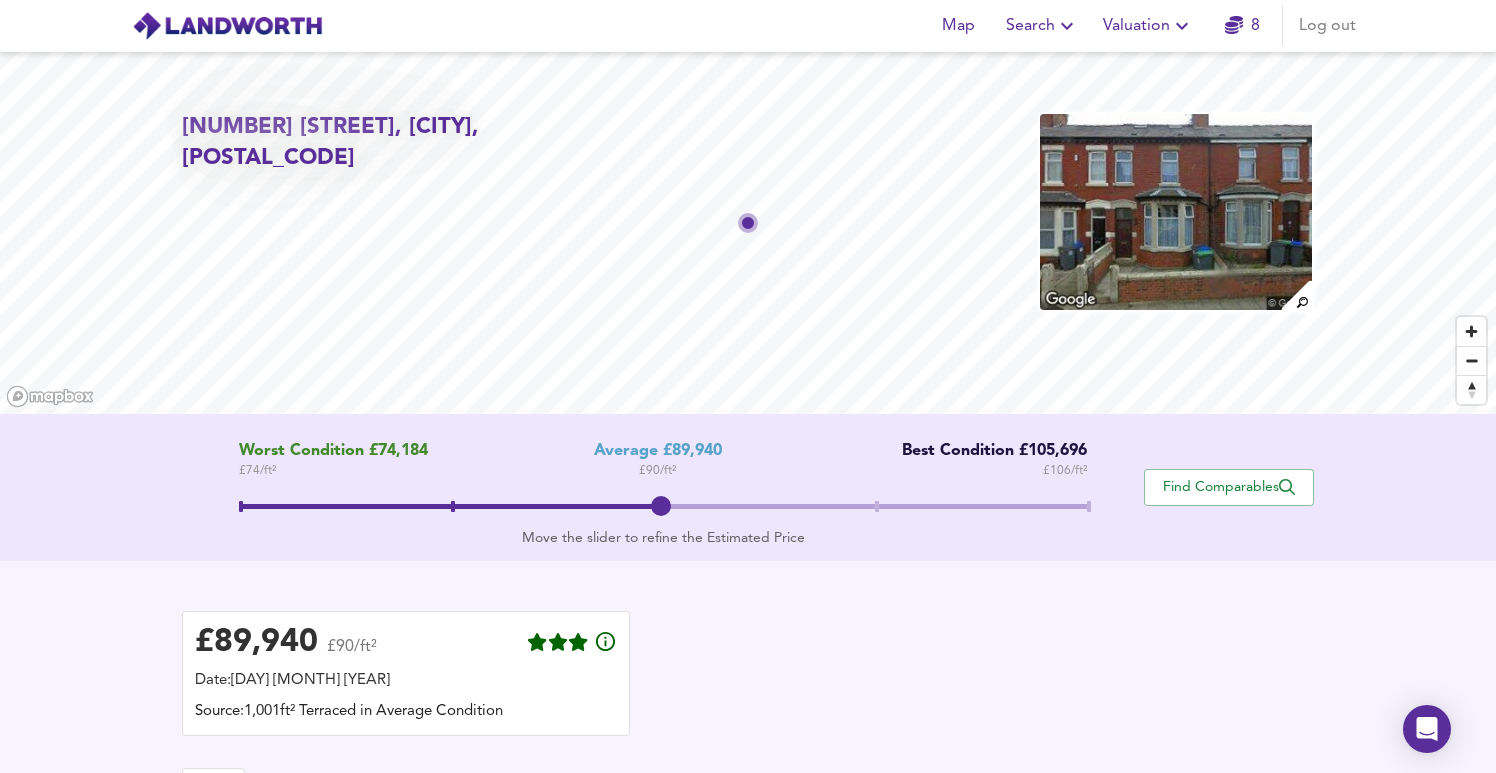 click on "Crunching the latest data, just for you. Hang tight…" at bounding box center (992, 814) 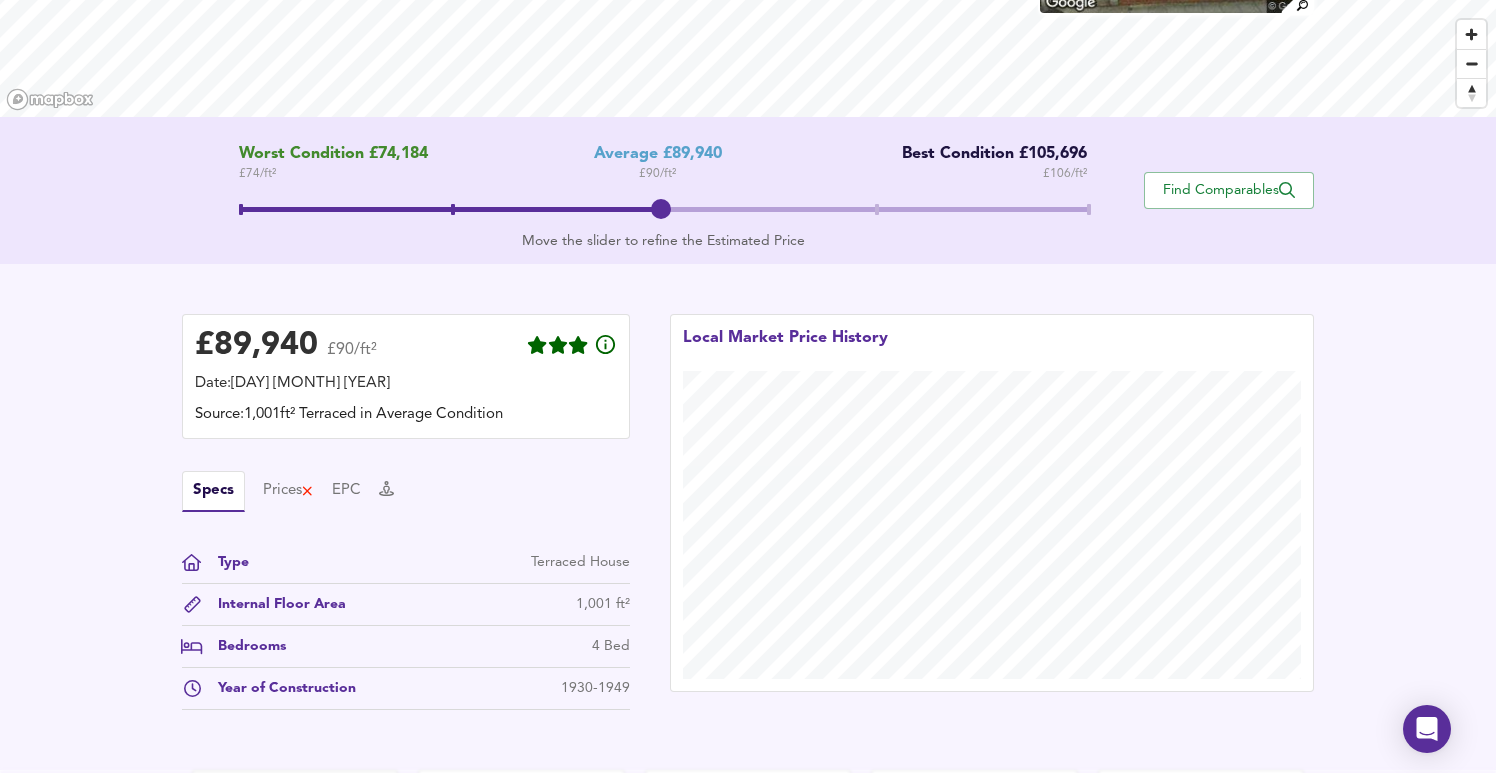 scroll, scrollTop: 294, scrollLeft: 0, axis: vertical 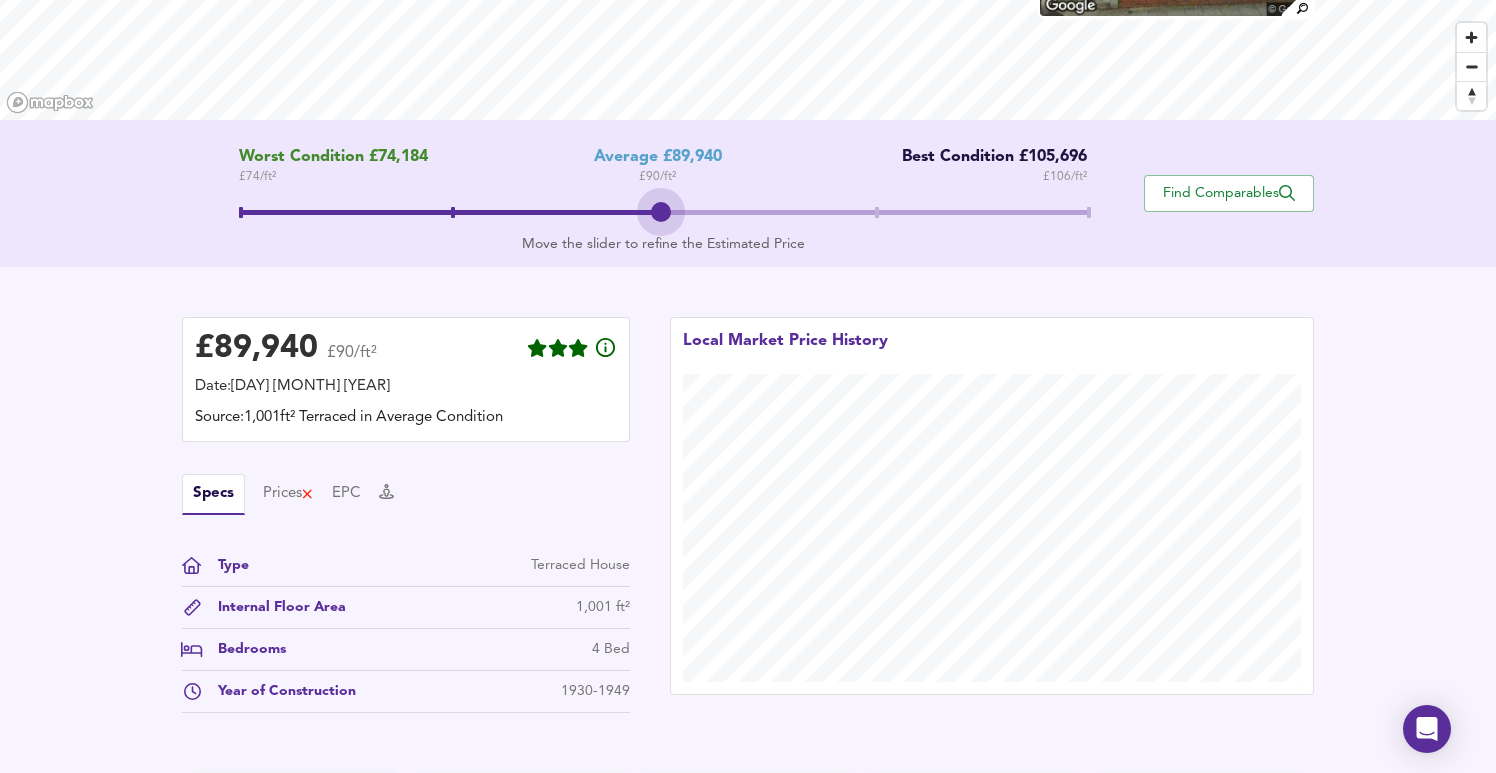 drag, startPoint x: 664, startPoint y: 214, endPoint x: 658, endPoint y: 245, distance: 31.575306 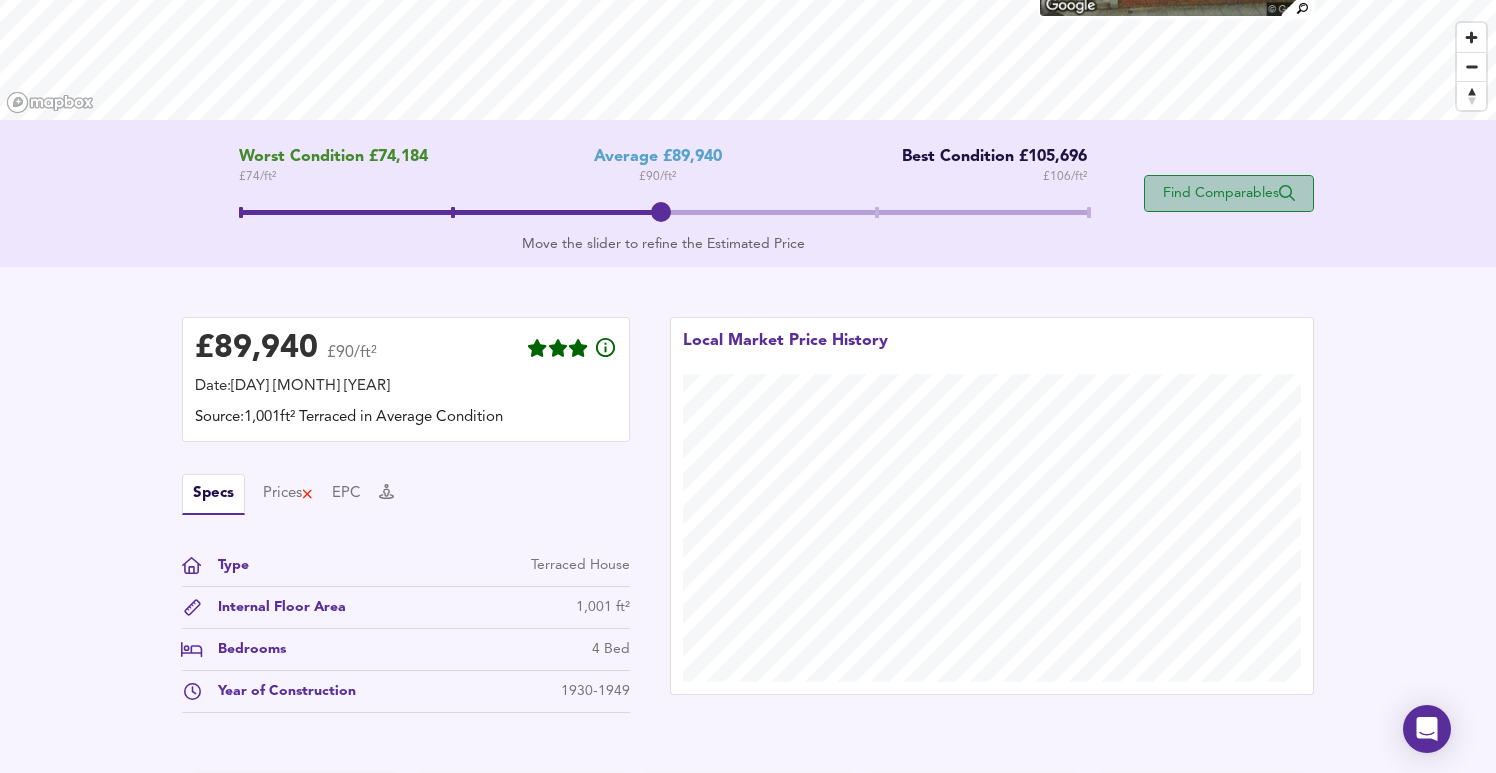 click on "Find Comparables" at bounding box center [1229, 193] 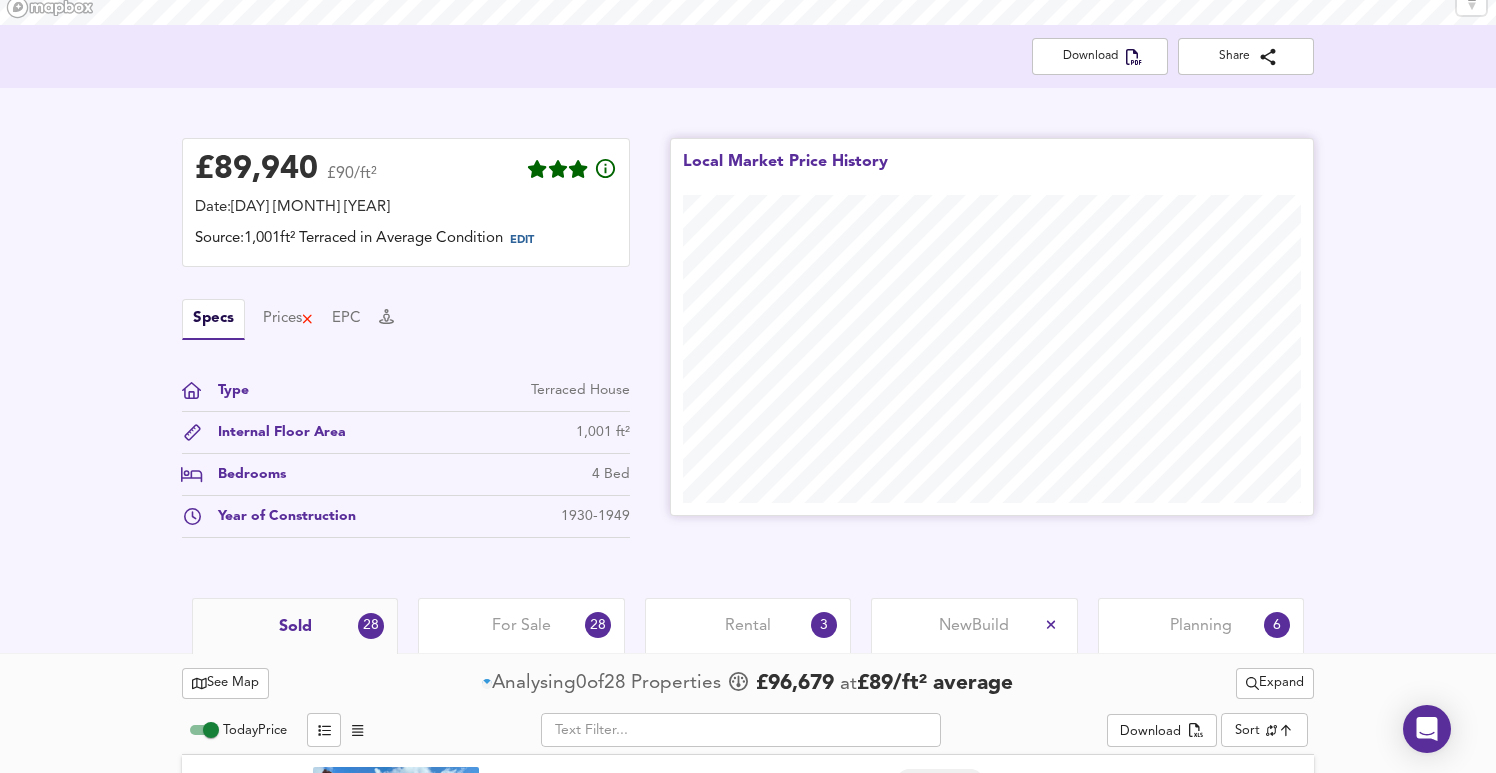 scroll, scrollTop: 389, scrollLeft: 0, axis: vertical 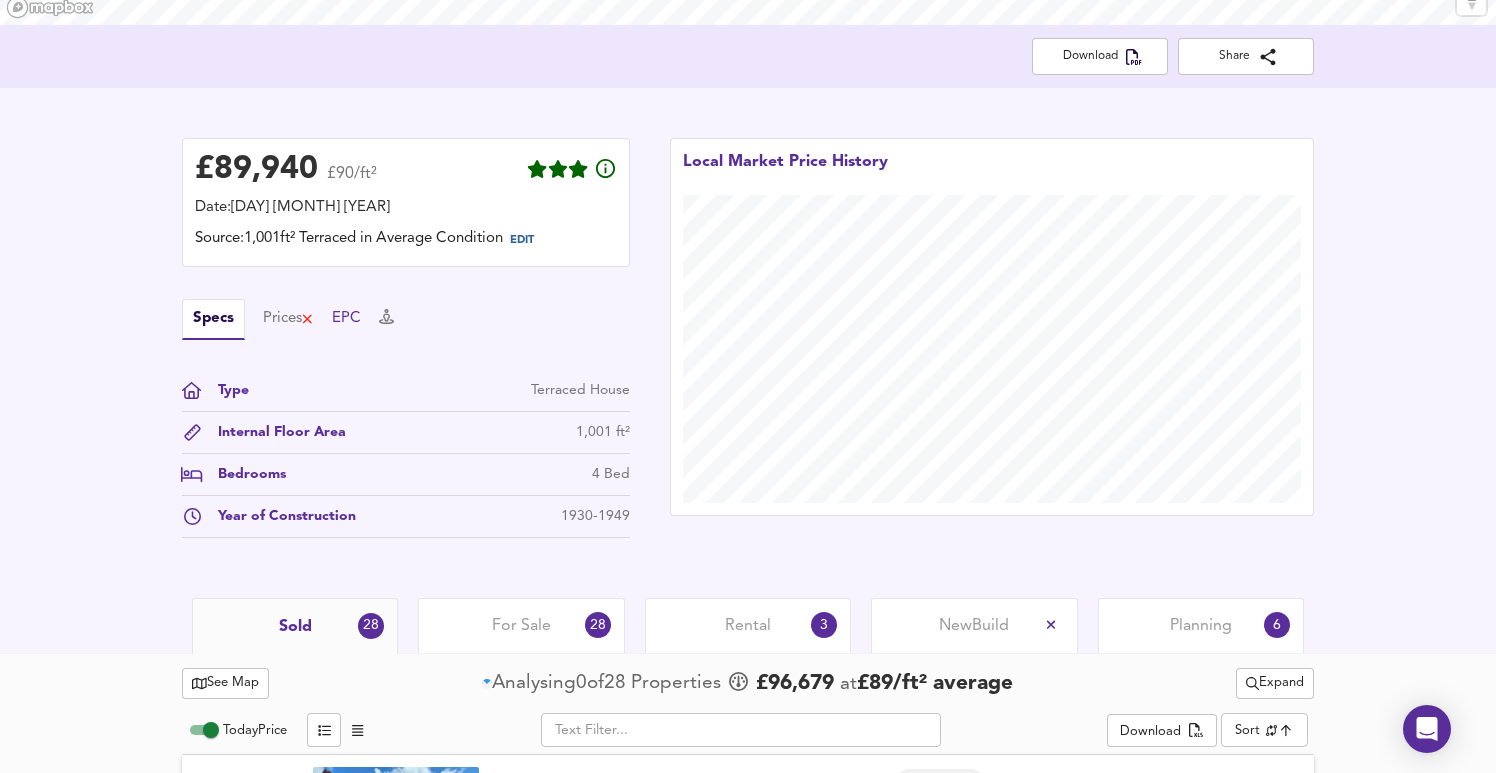click on "EPC" at bounding box center [346, 319] 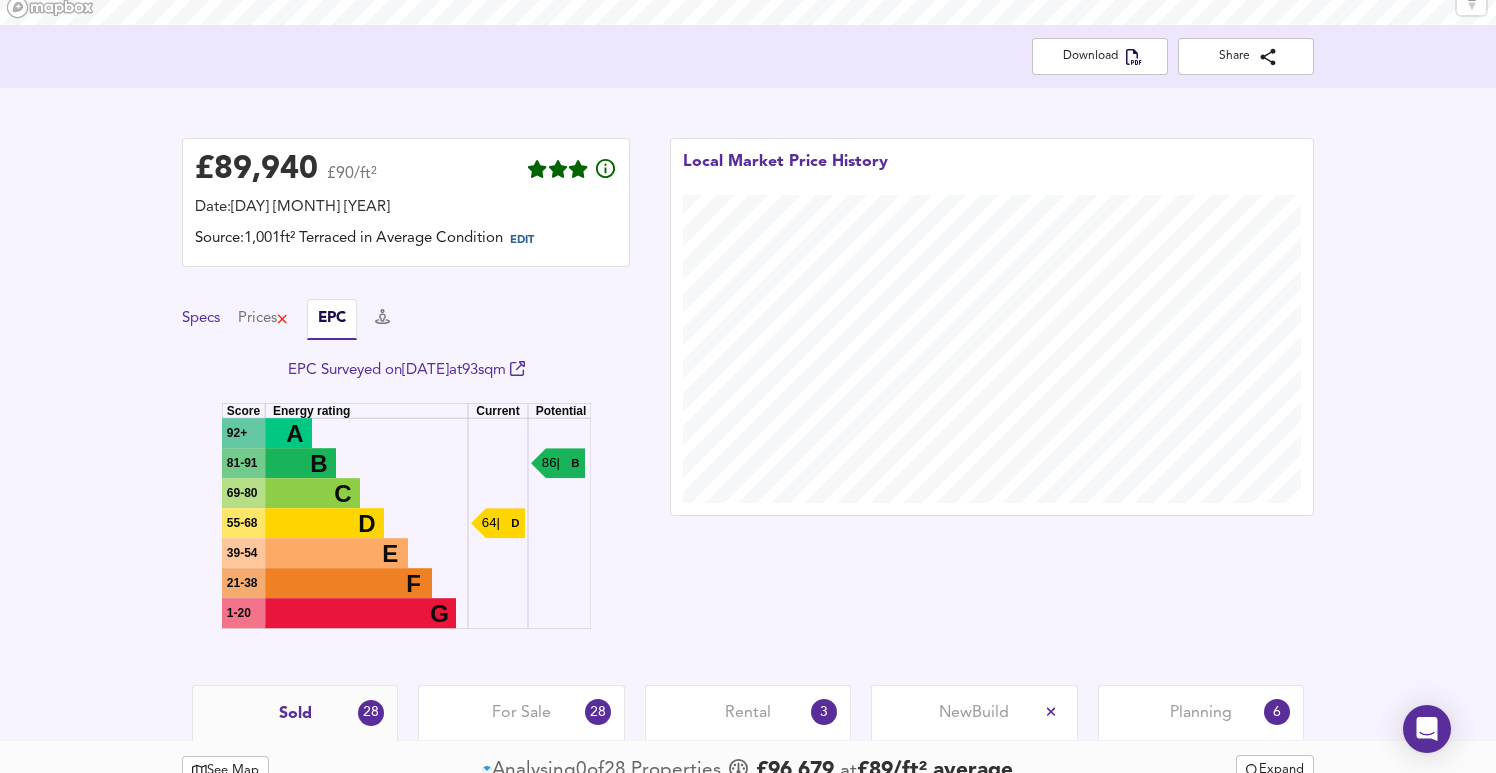 click on "Specs" at bounding box center [201, 319] 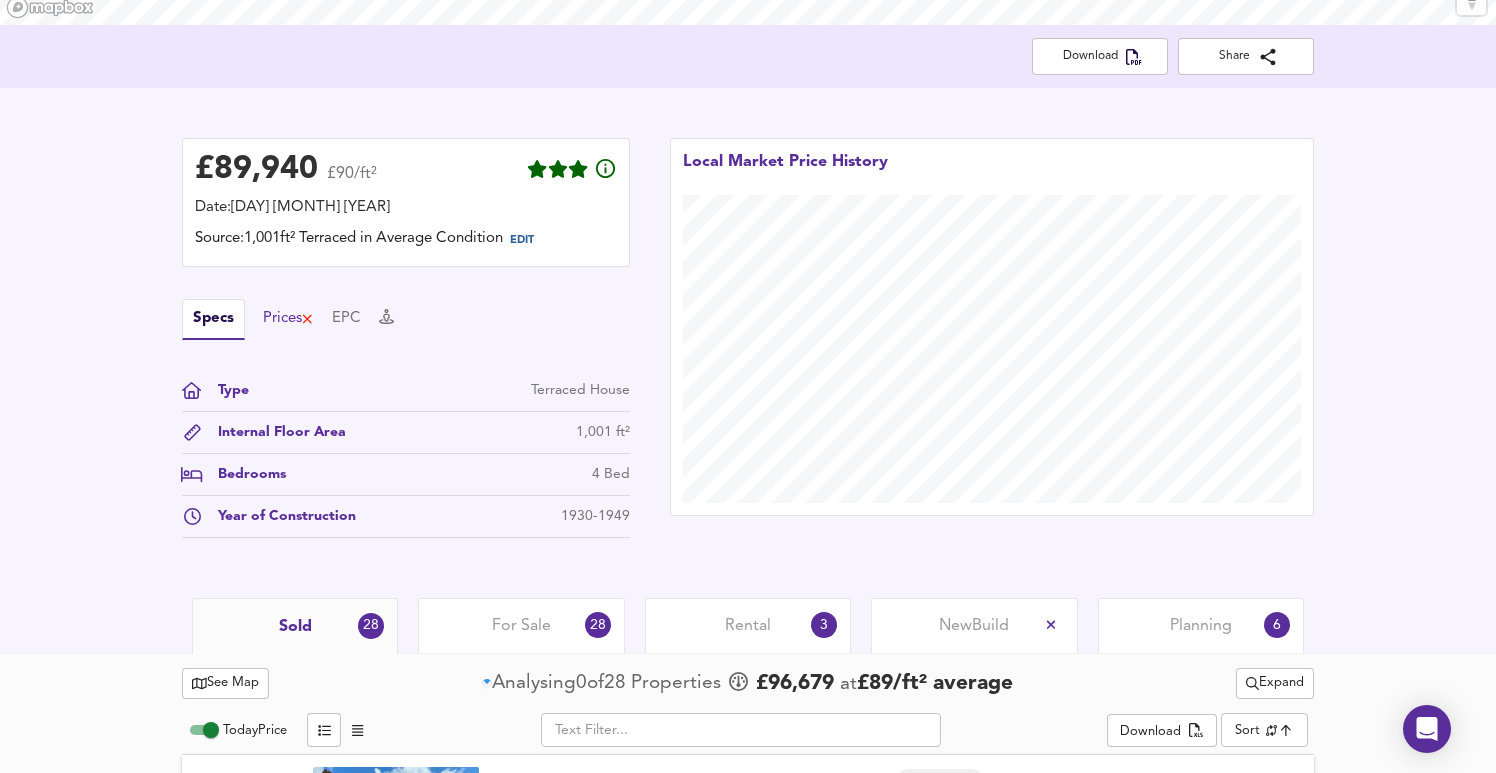 click on "Prices" at bounding box center [288, 319] 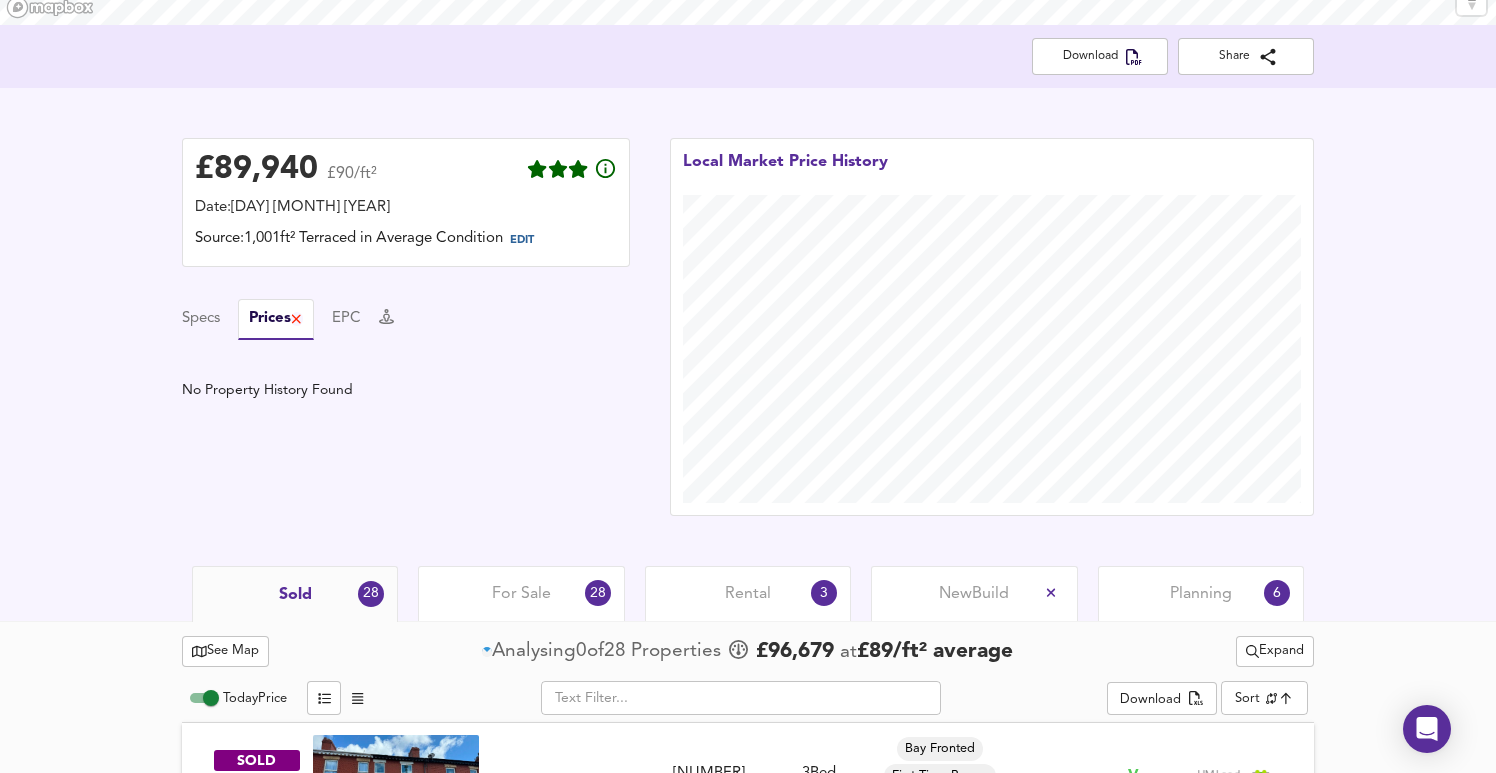 click on "Specs Prices   EPC" at bounding box center (406, 319) 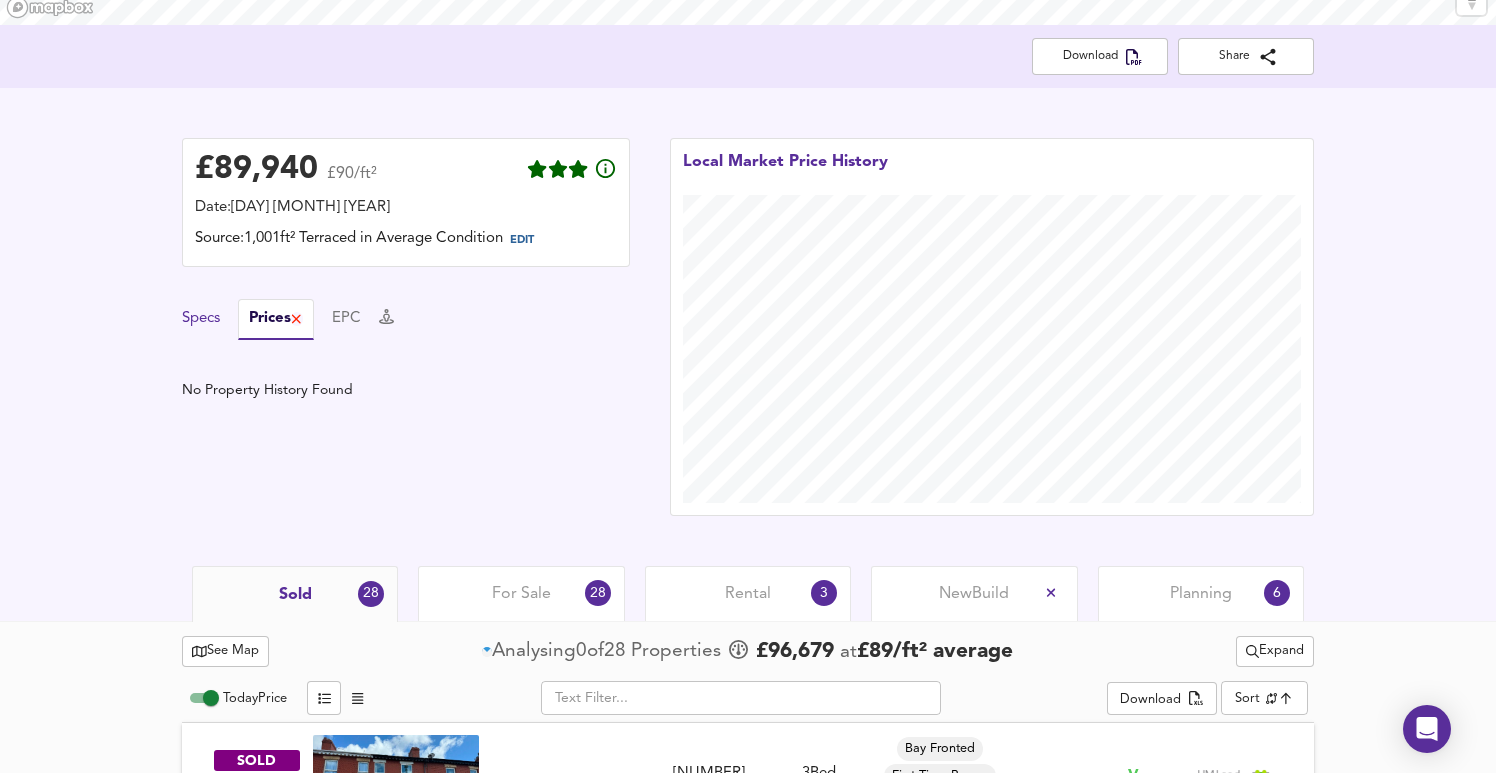 click on "Specs" at bounding box center (201, 319) 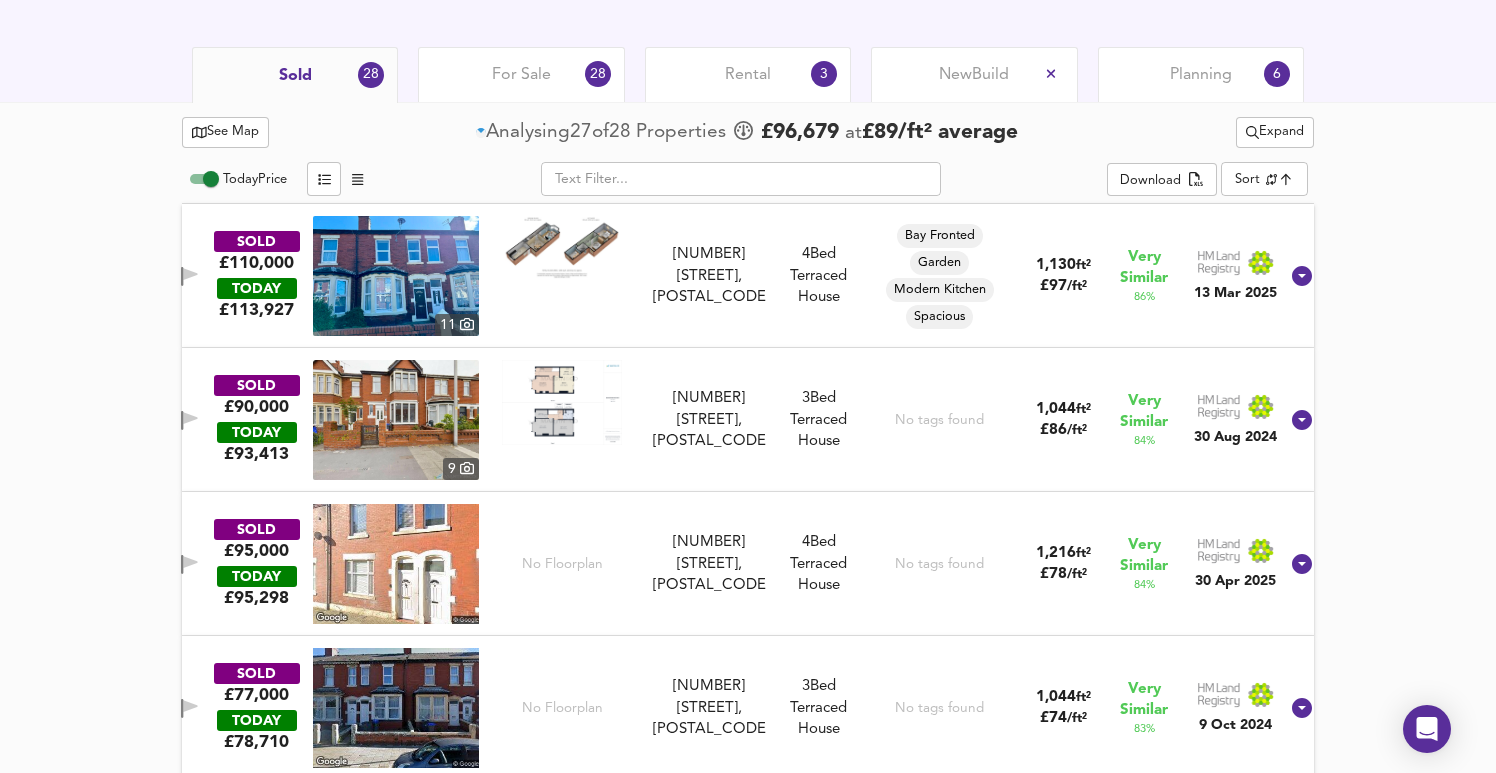 scroll, scrollTop: 940, scrollLeft: 0, axis: vertical 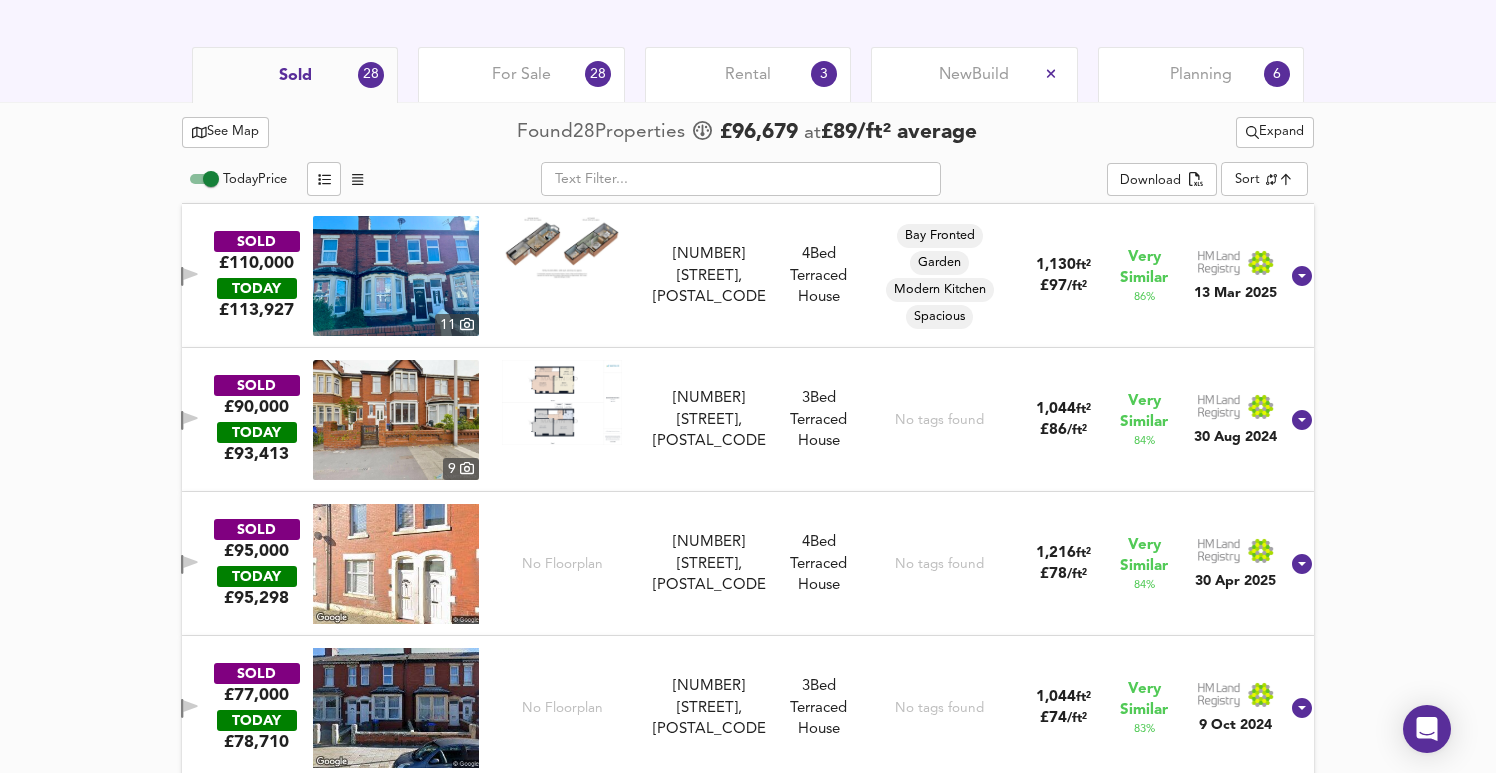 click at bounding box center (396, 276) 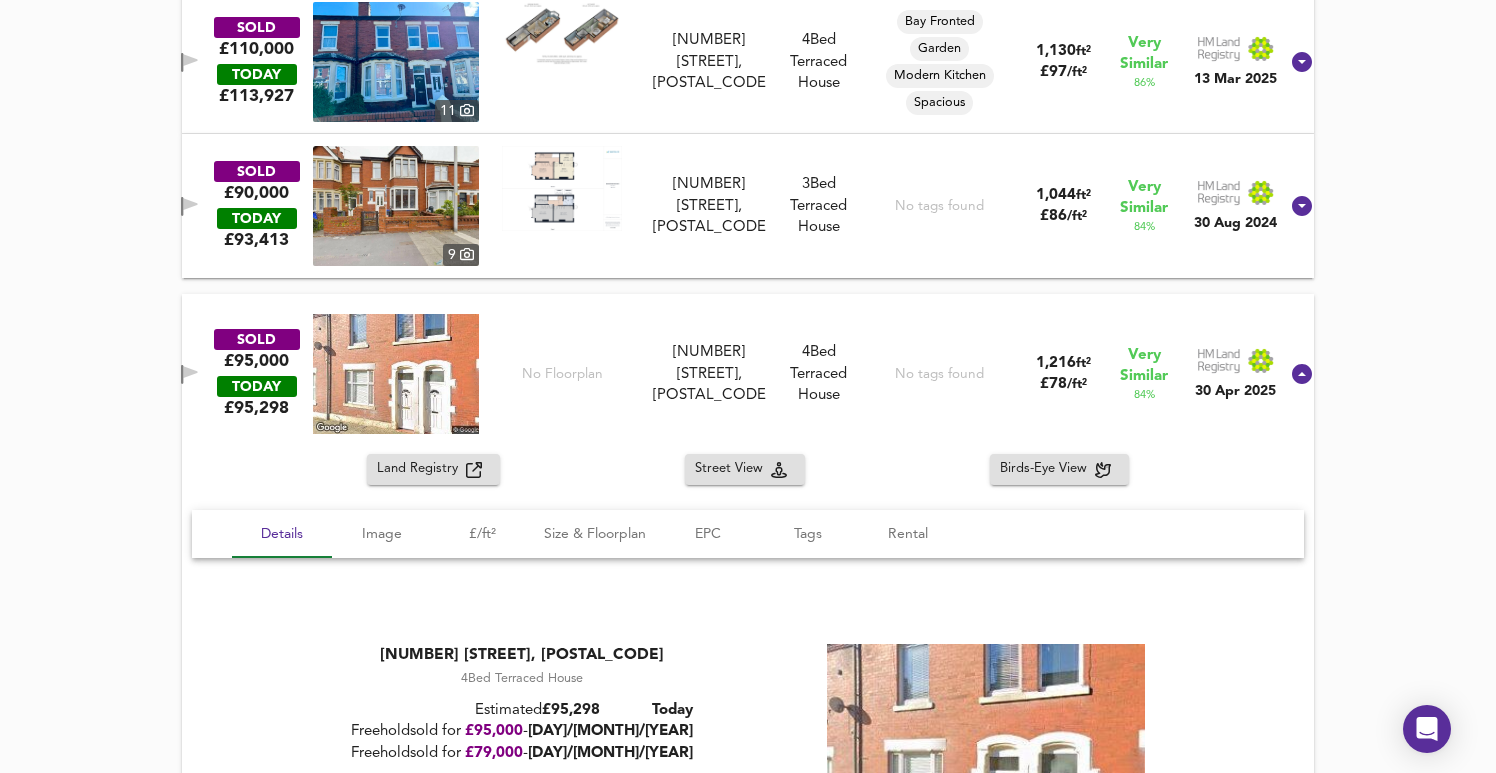 scroll, scrollTop: 1159, scrollLeft: 0, axis: vertical 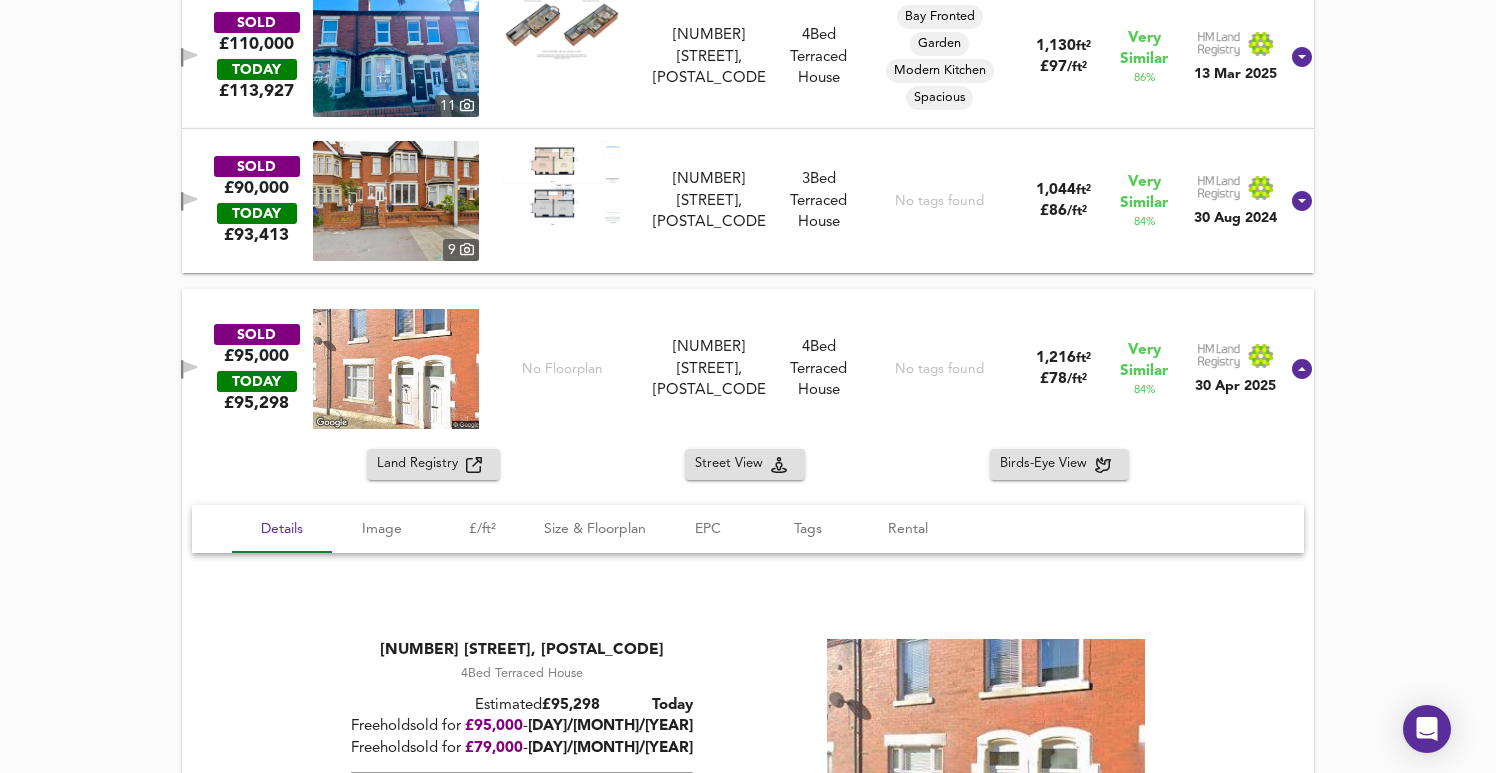click on "SOLD £[PRICE]   TODAY  £ [PRICE] No Floorplan [NUMBER] [STREET], [POSTAL_CODE] [NUMBER] [STREET], [POSTAL_CODE] 4  Bed   Terraced House No tags found 1,216 ft² £ [PRICE] / ft² Very Similar 84 % [DAY] [MONTH] [YEAR]" at bounding box center (748, 369) 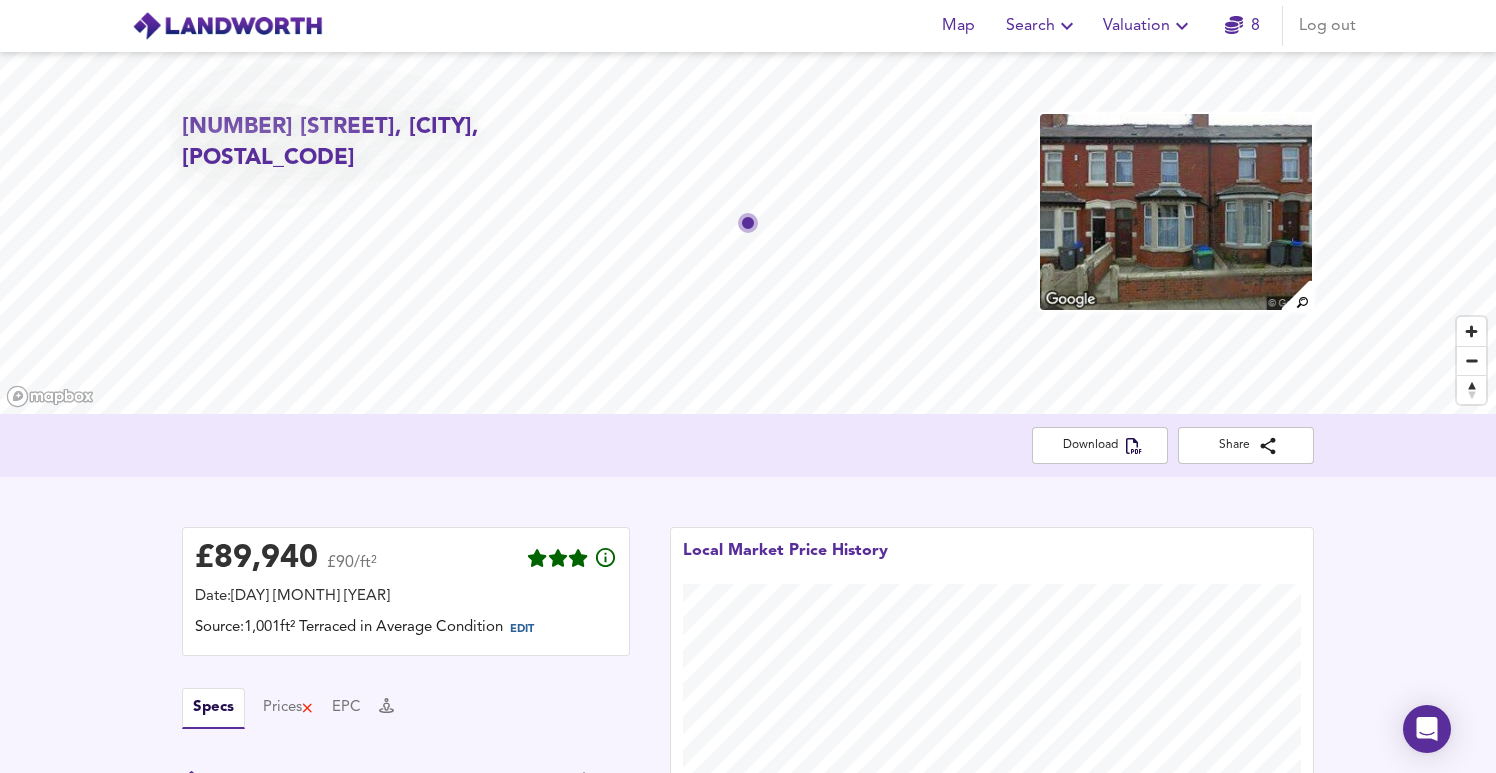scroll, scrollTop: 0, scrollLeft: 0, axis: both 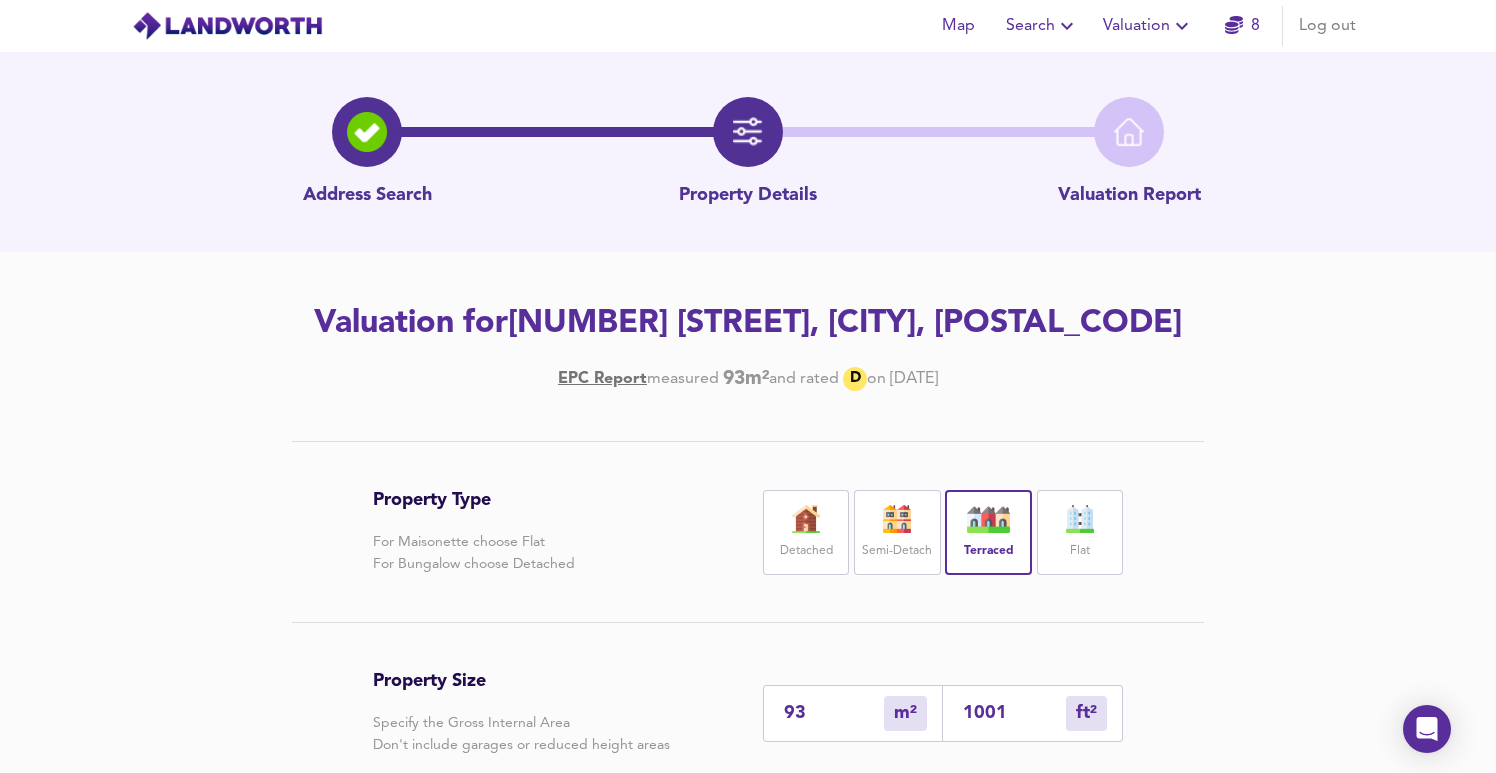 click on "Valuation" at bounding box center (1148, 26) 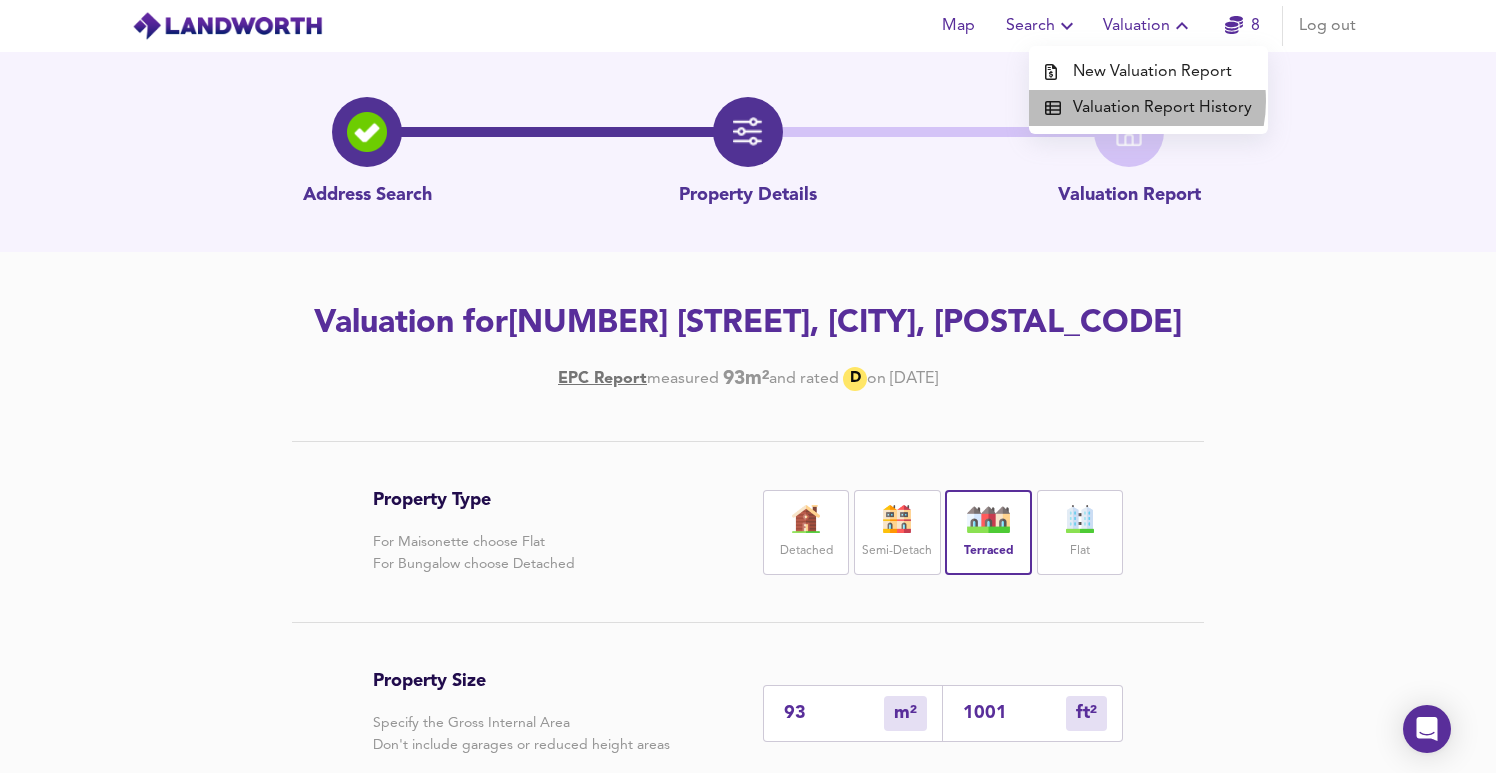 click on "Valuation Report History" at bounding box center [1148, 108] 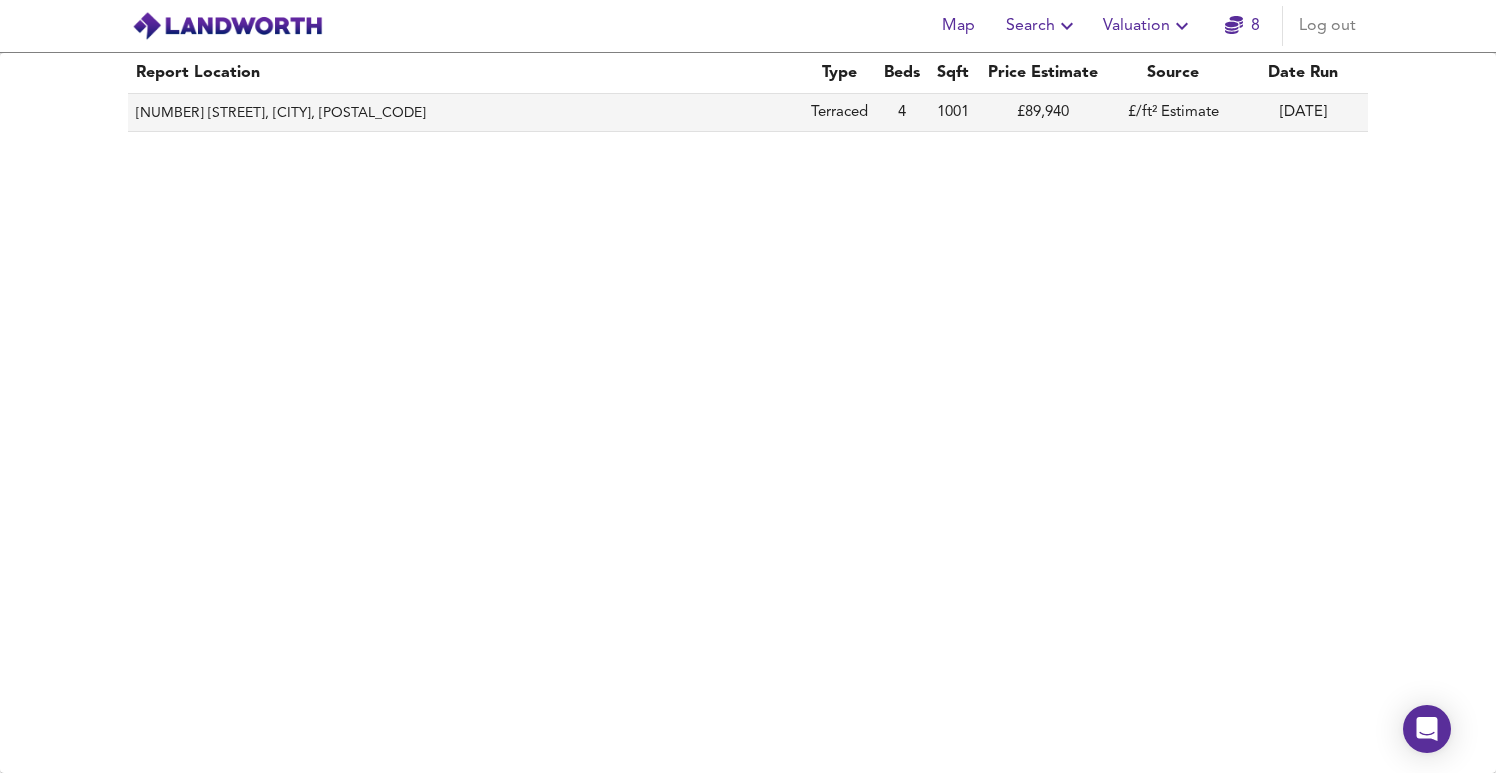 click on "[NUMBER] [STREET], [CITY], [POSTAL_CODE]" at bounding box center [465, 113] 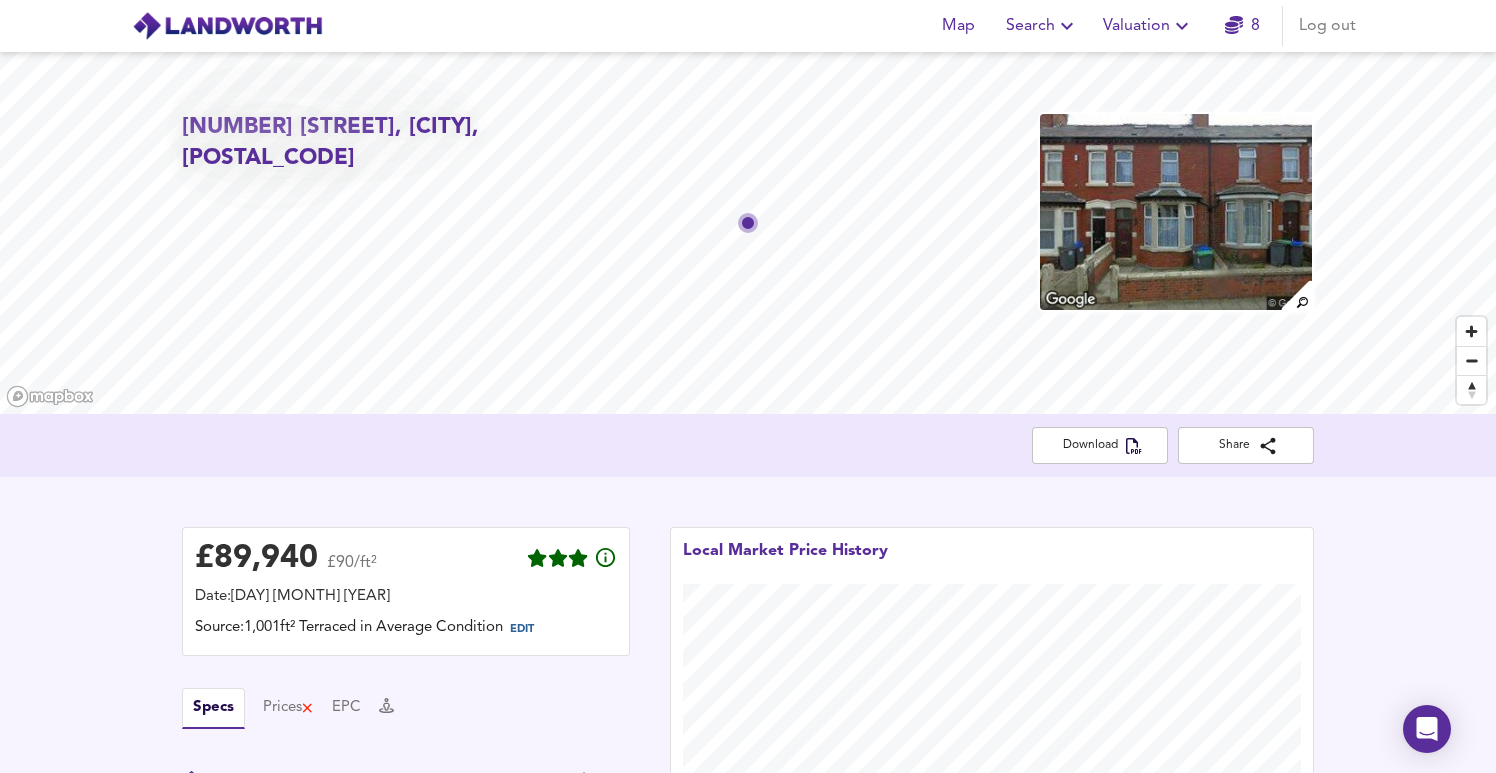 scroll, scrollTop: 0, scrollLeft: 0, axis: both 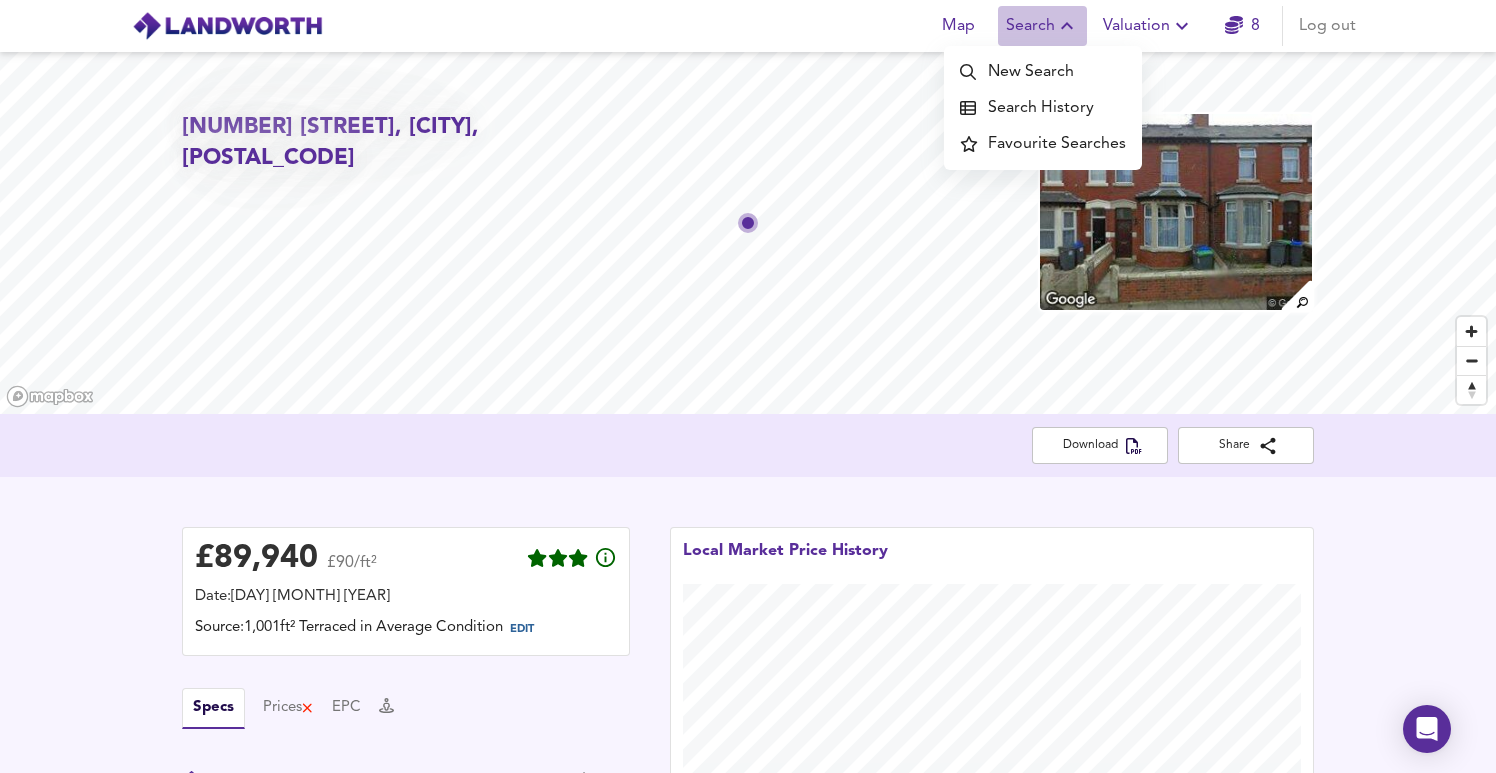 click 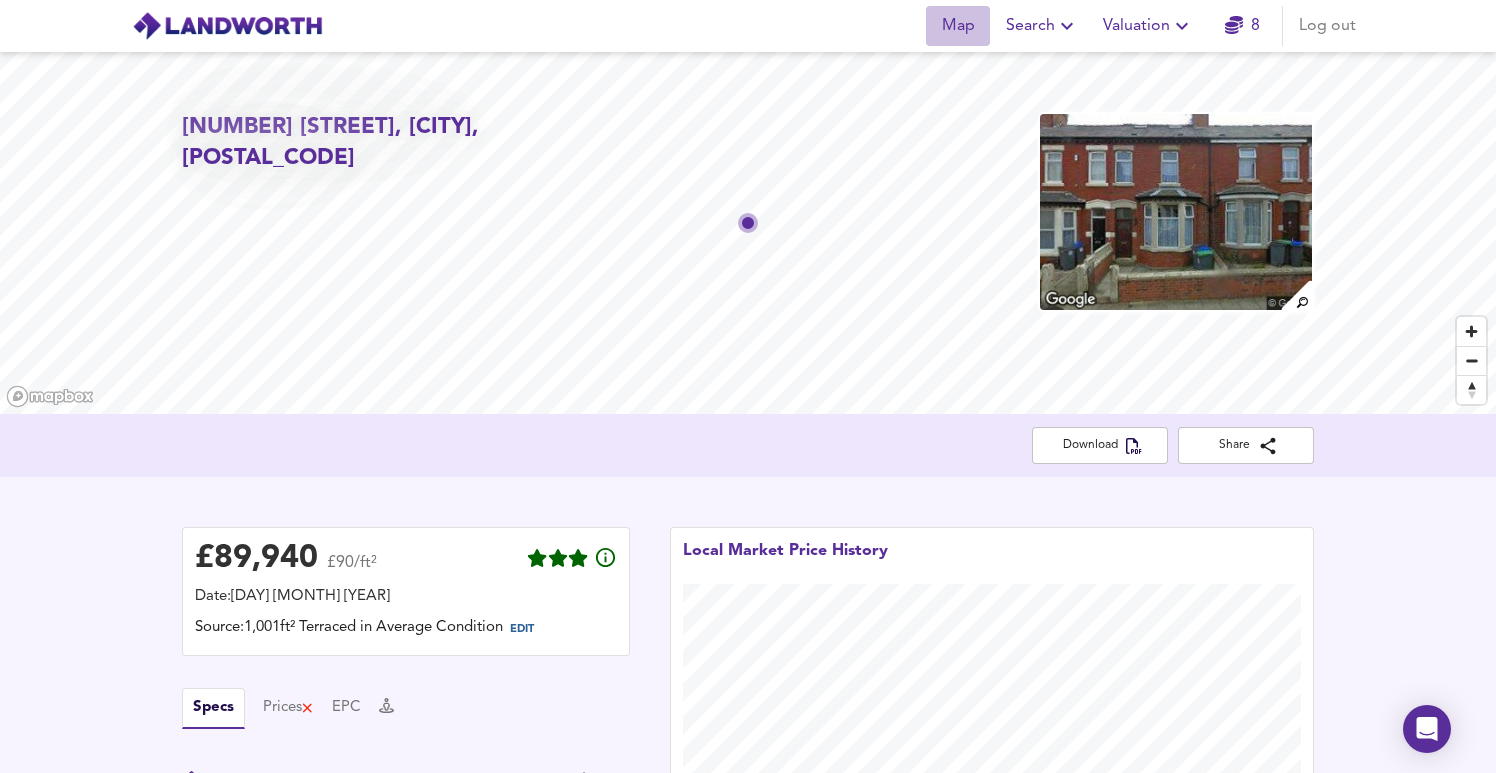 click on "Map" at bounding box center [958, 26] 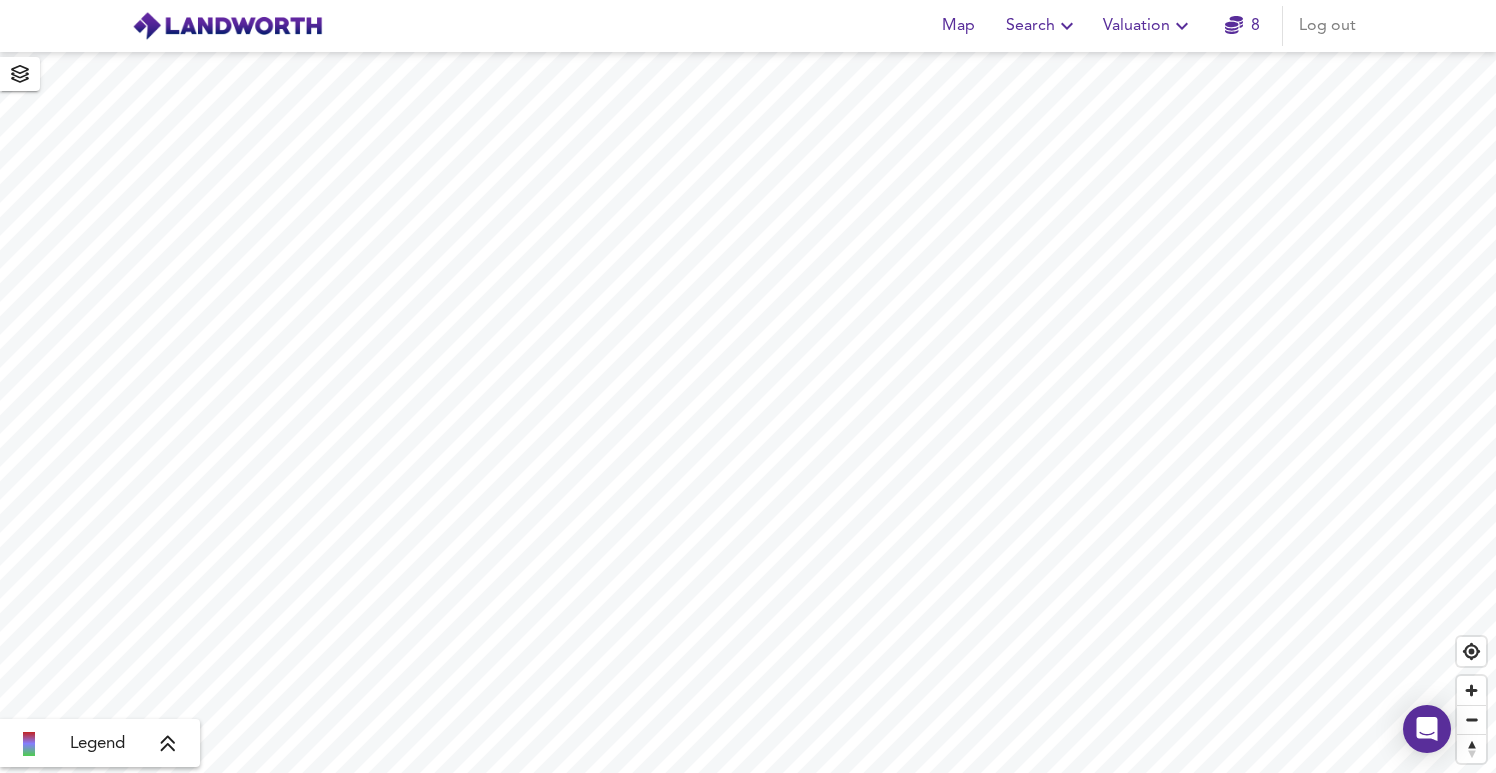 click on "Valuation" at bounding box center (1148, 26) 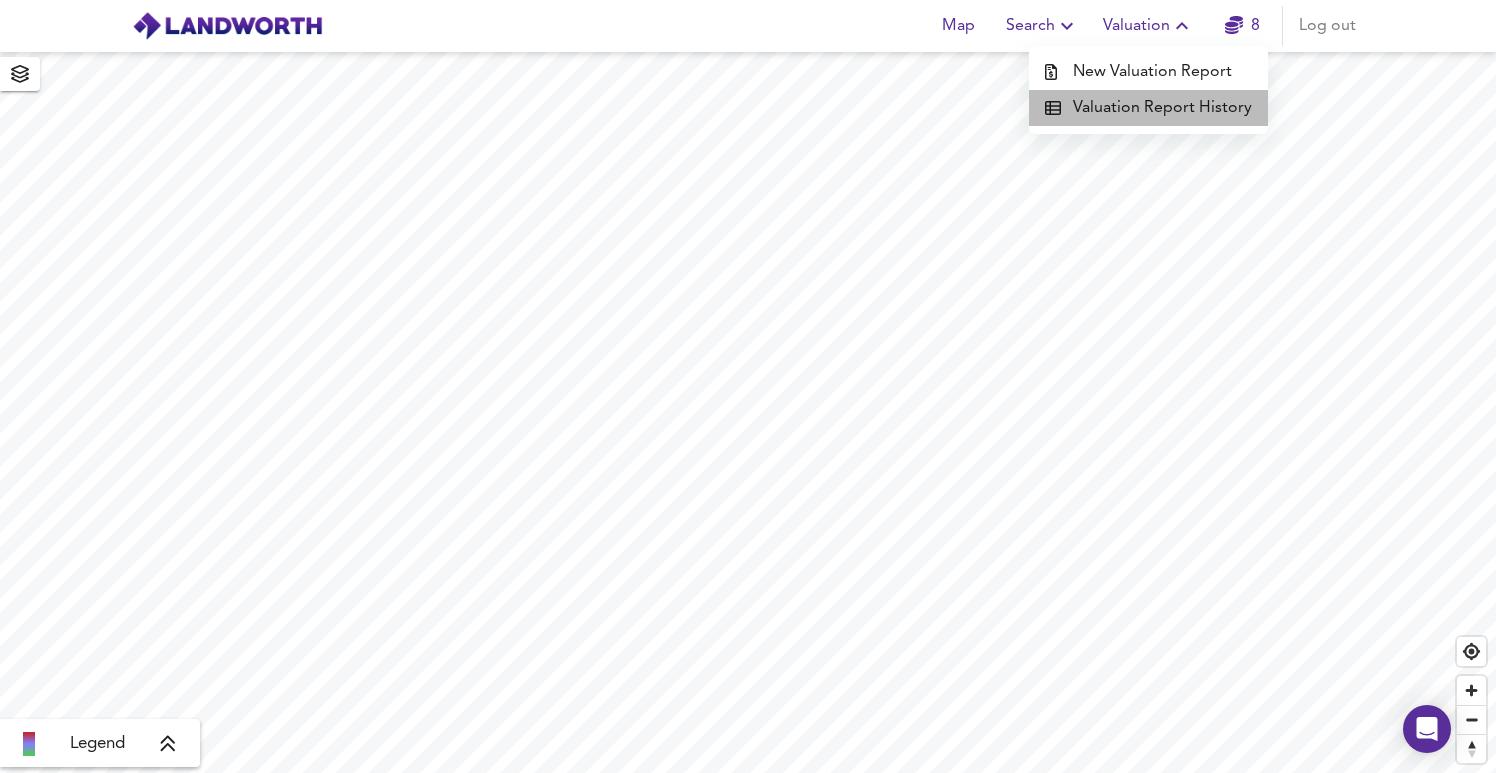 click on "Valuation Report History" at bounding box center [1148, 108] 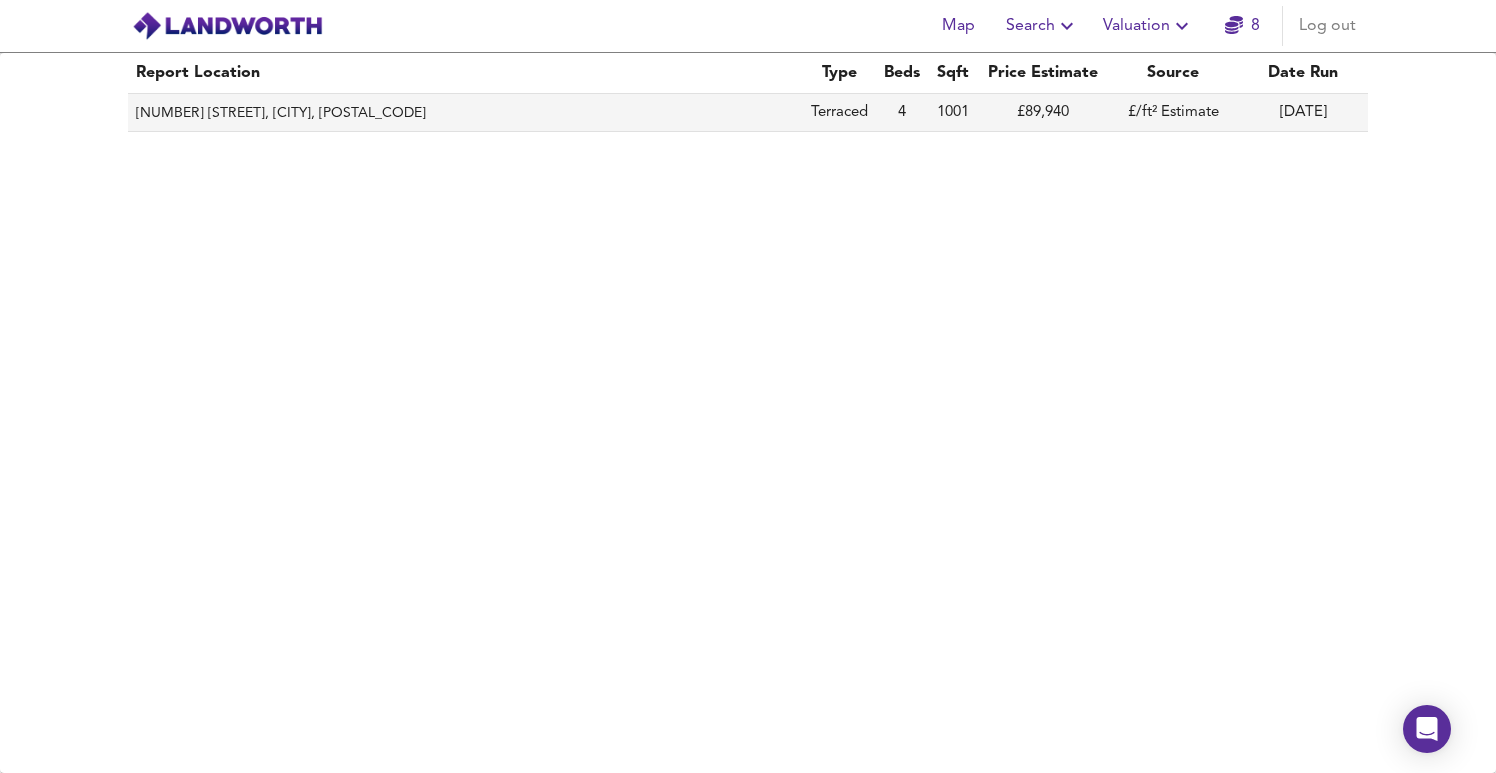 click on "4" at bounding box center (902, 113) 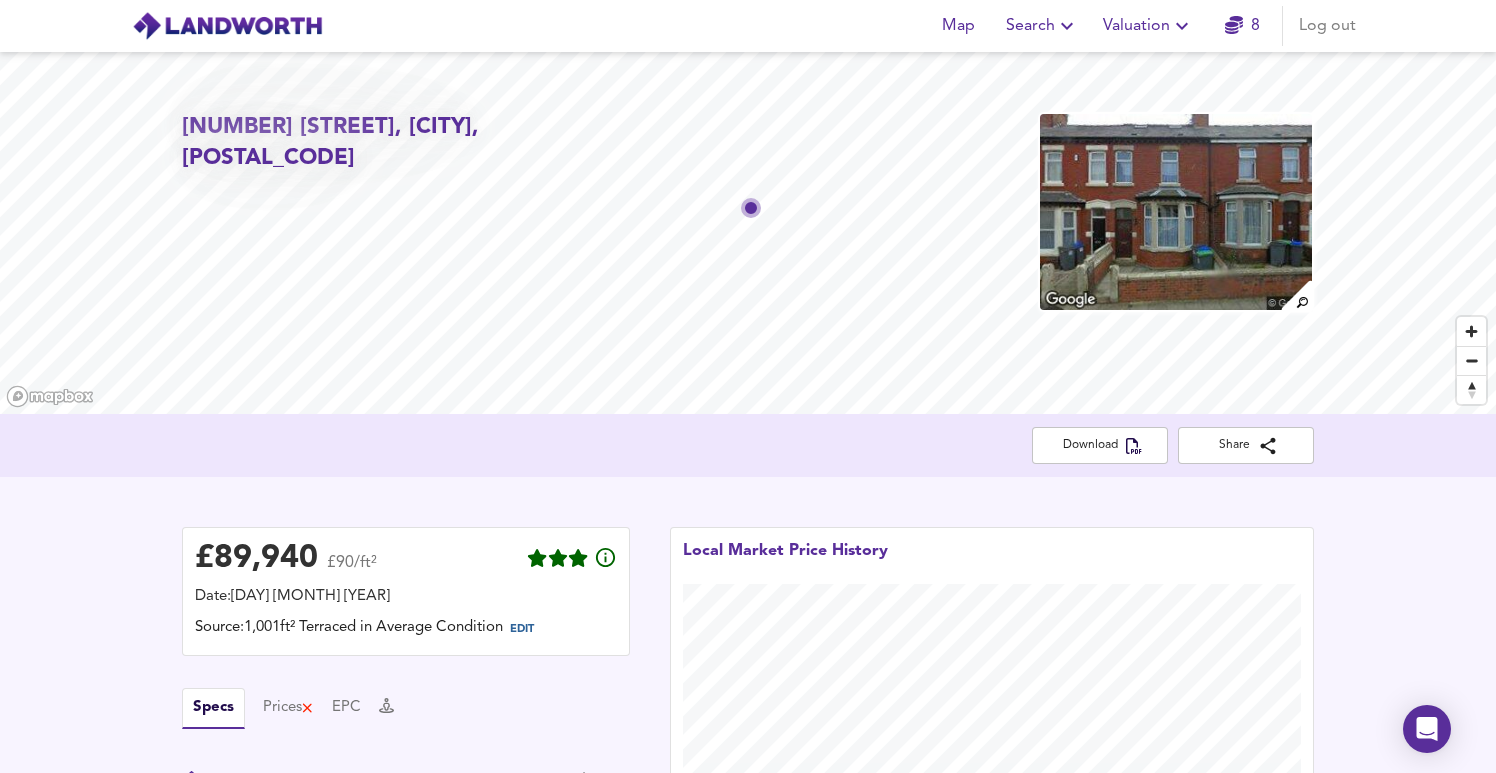 click on "Download Share" at bounding box center (748, 445) 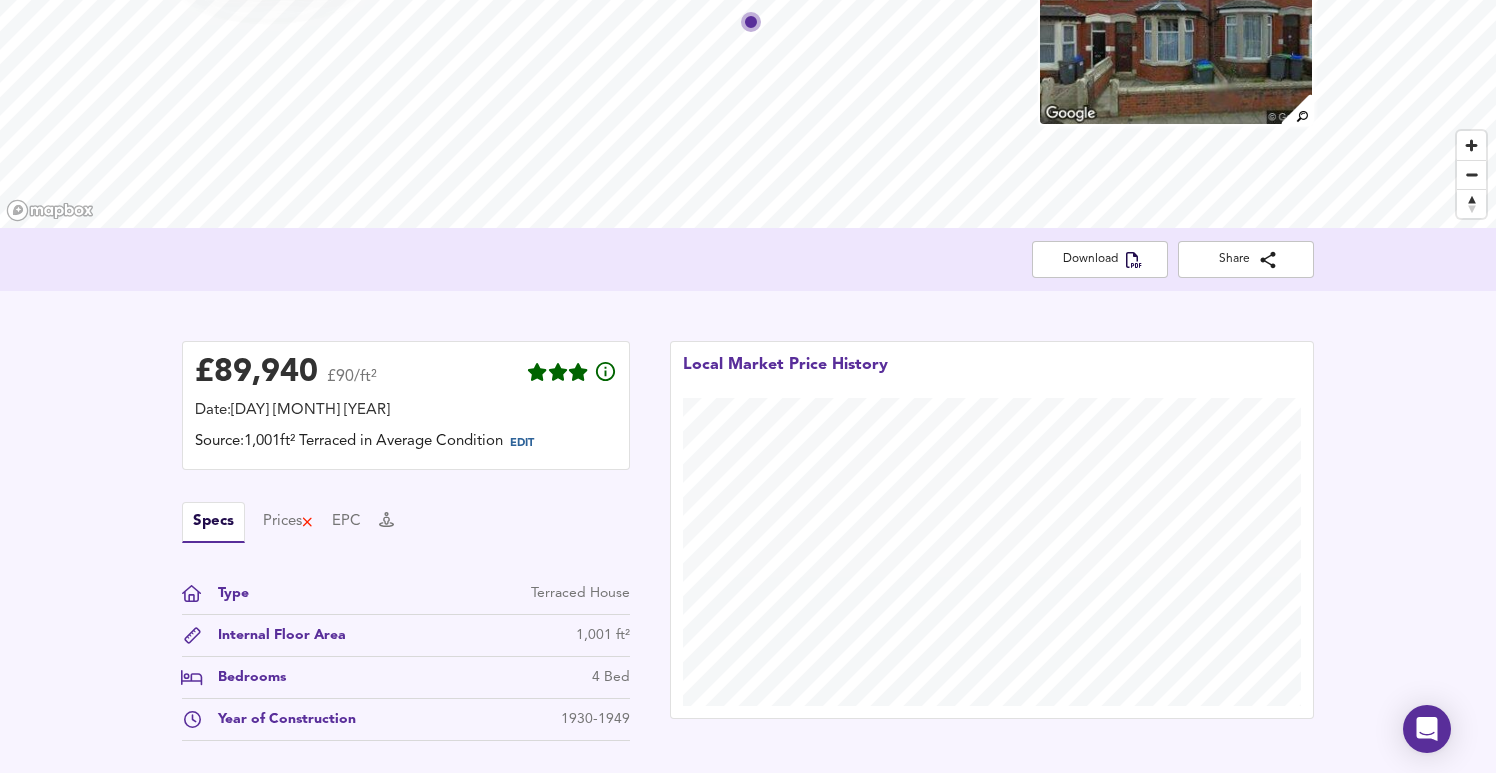 scroll, scrollTop: 200, scrollLeft: 0, axis: vertical 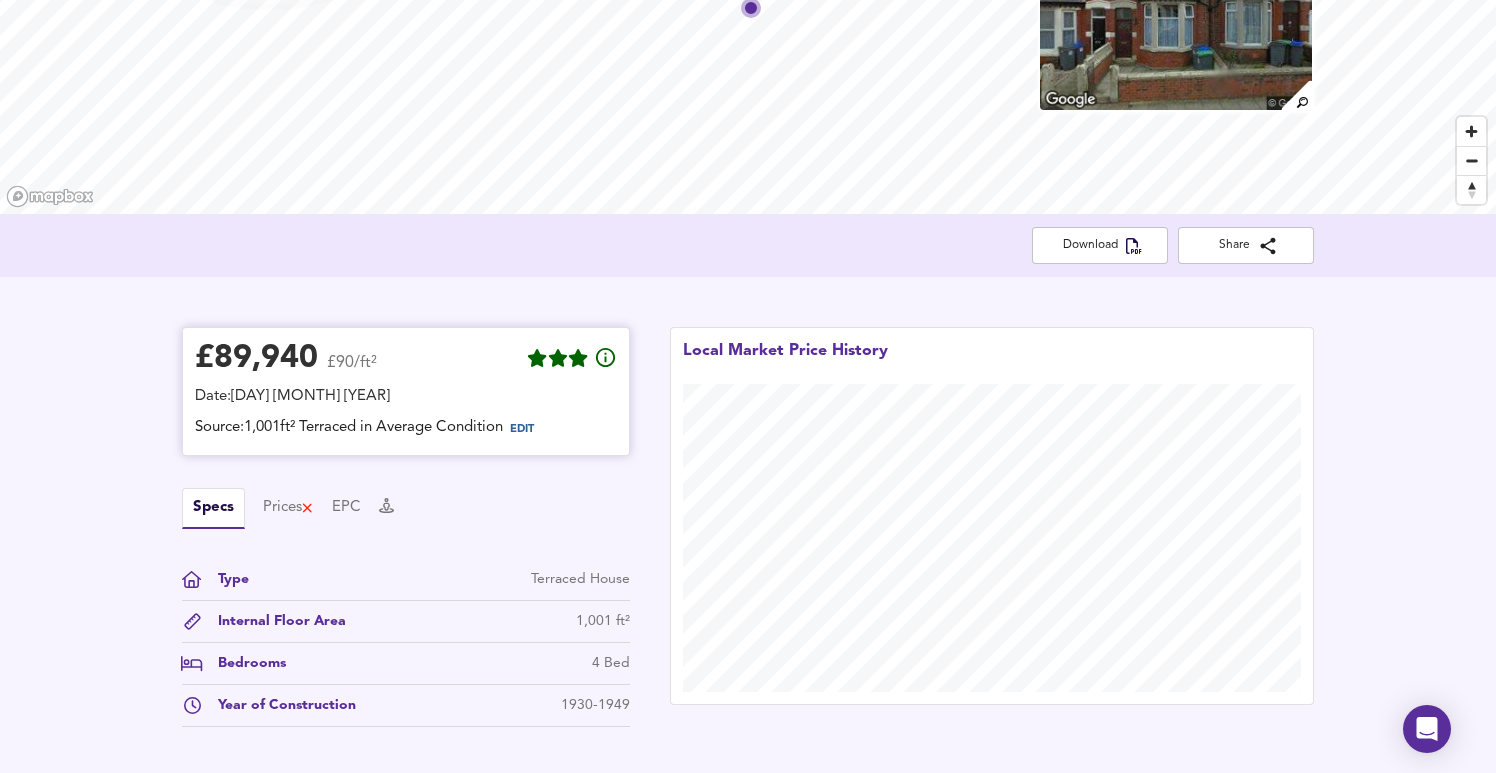 click on "£ [PRICE]   £[PRICE]/ft²" at bounding box center [286, 362] 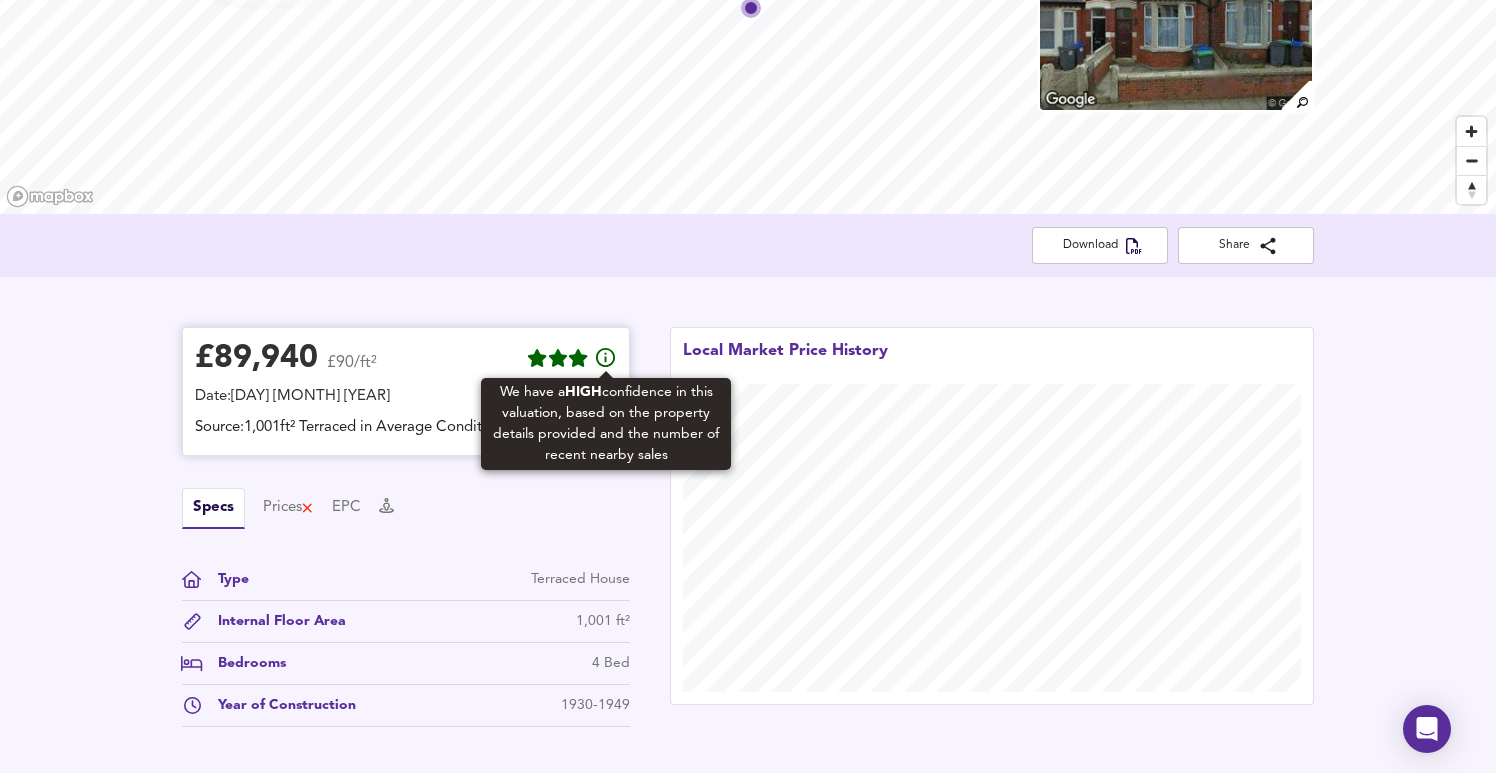 click 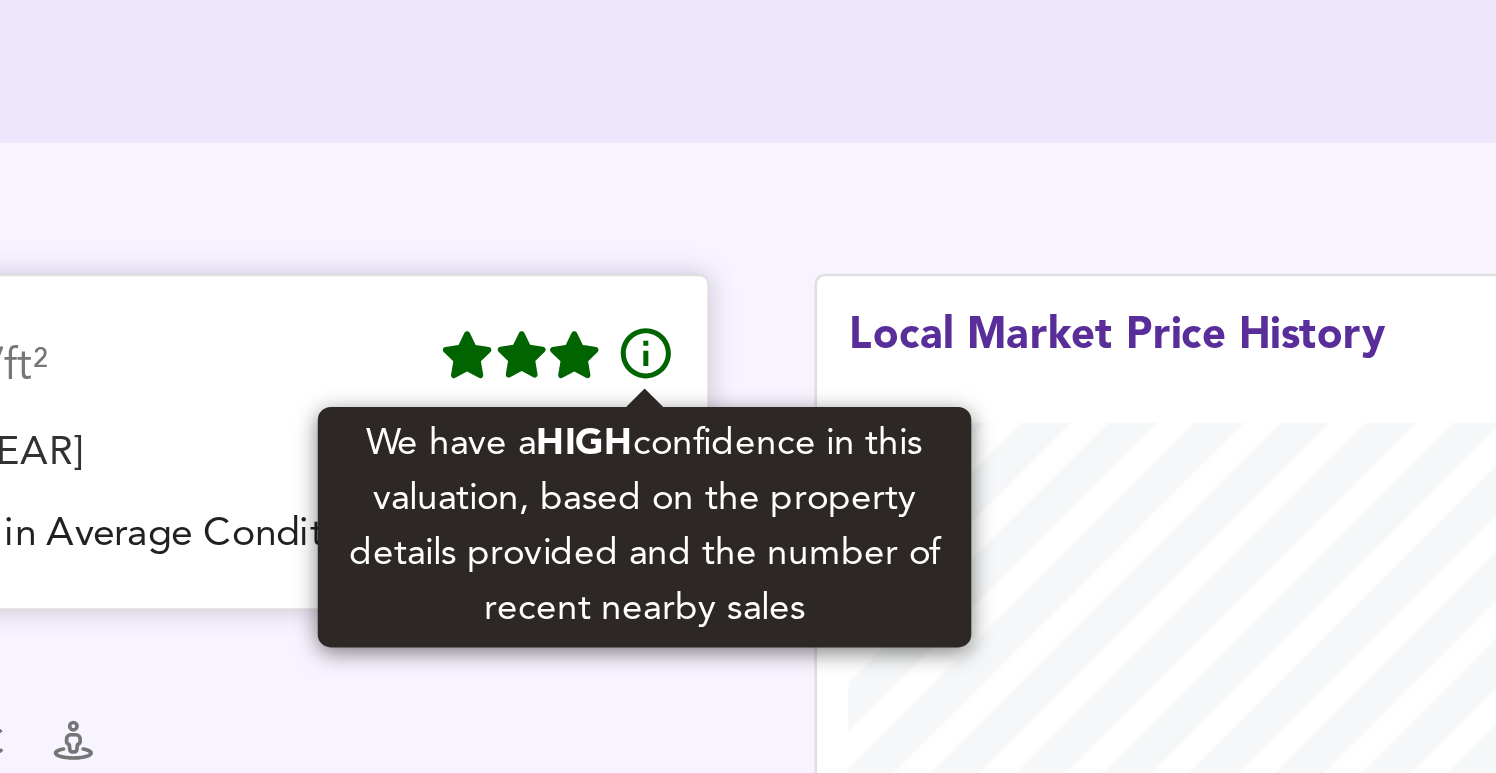 scroll, scrollTop: 200, scrollLeft: 0, axis: vertical 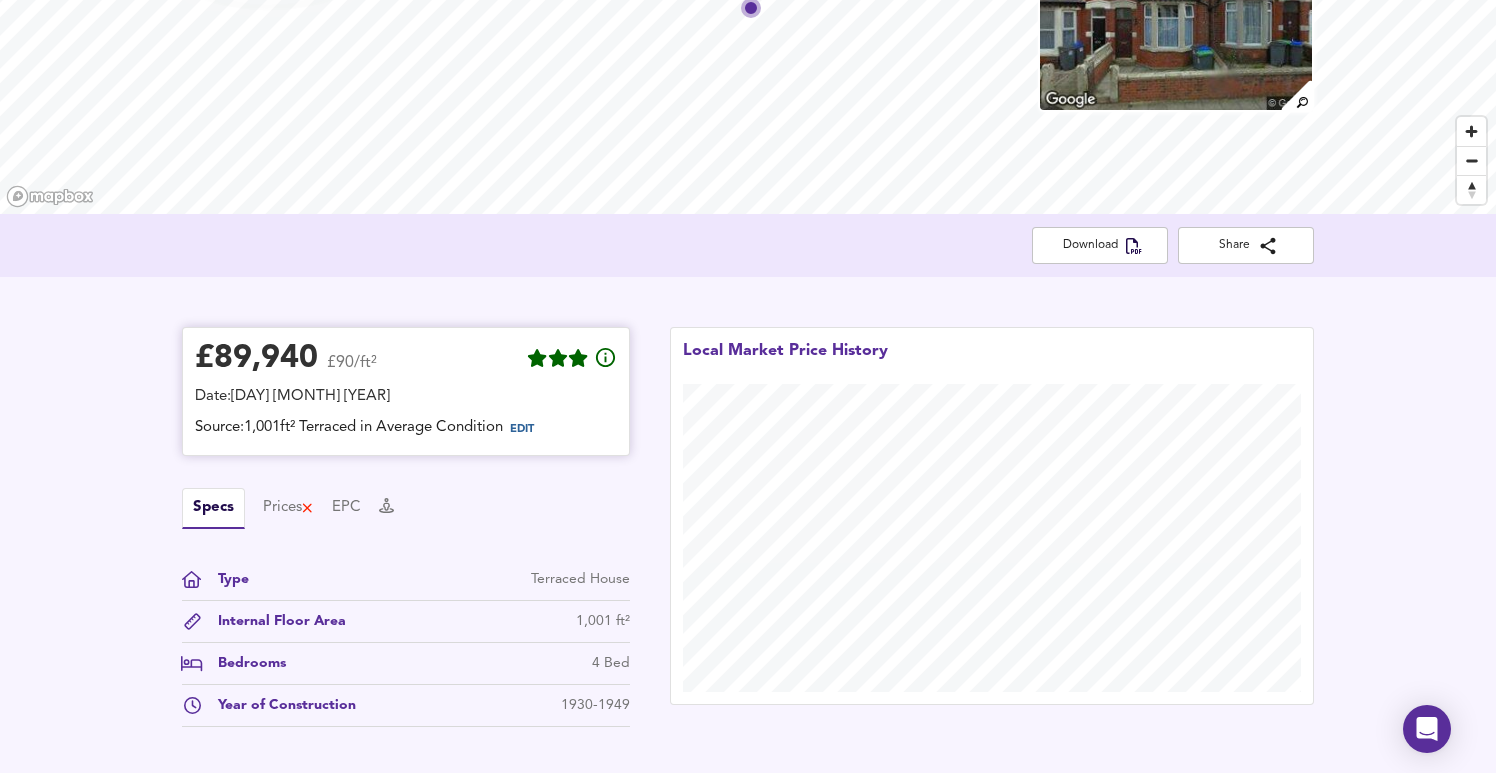click on "£ 89,940   £90/ft²   Date:  [DATE] Source:  1,001ft² Terraced in Average Condition EDIT" at bounding box center (406, 391) 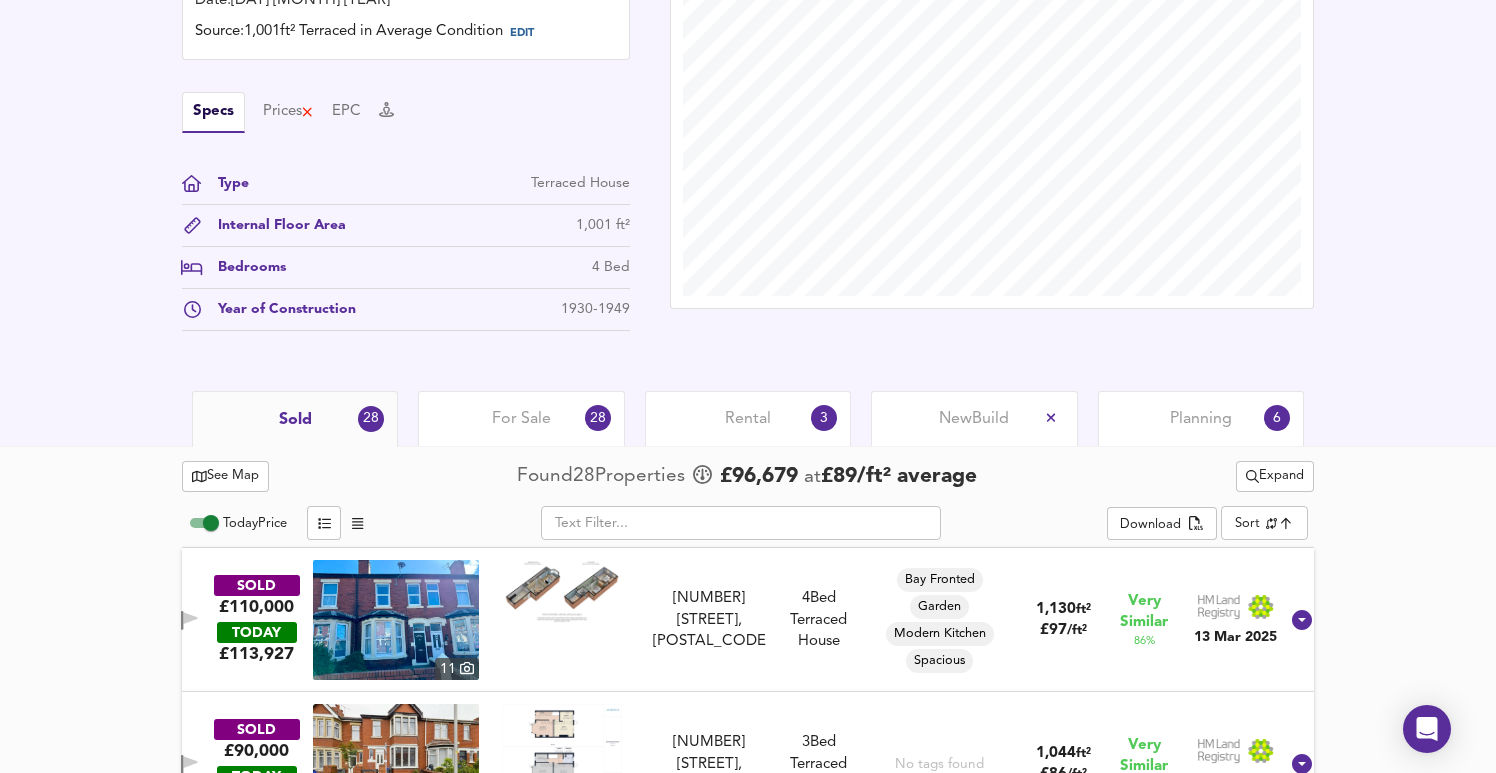 scroll, scrollTop: 614, scrollLeft: 0, axis: vertical 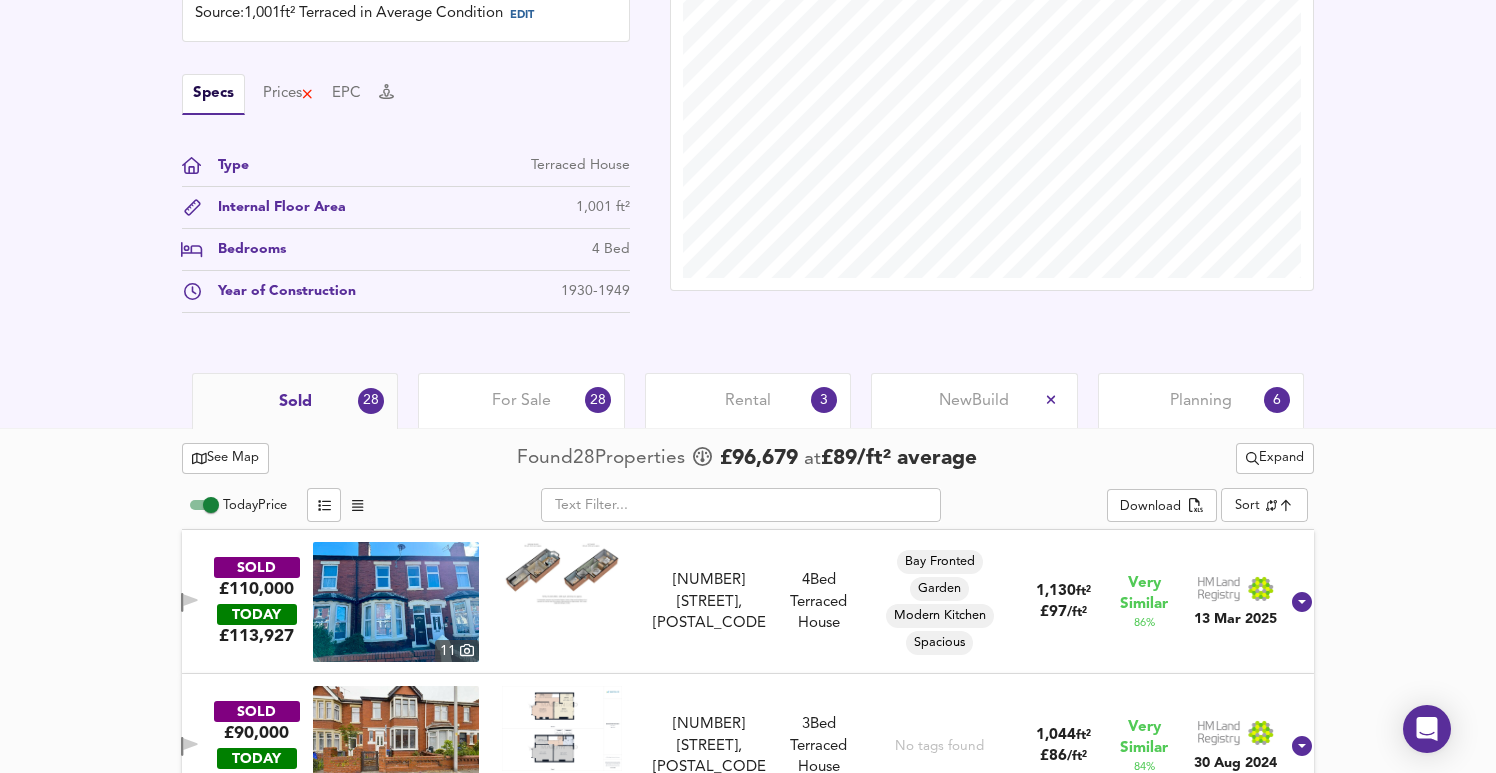 click on "For Sale" at bounding box center (521, 401) 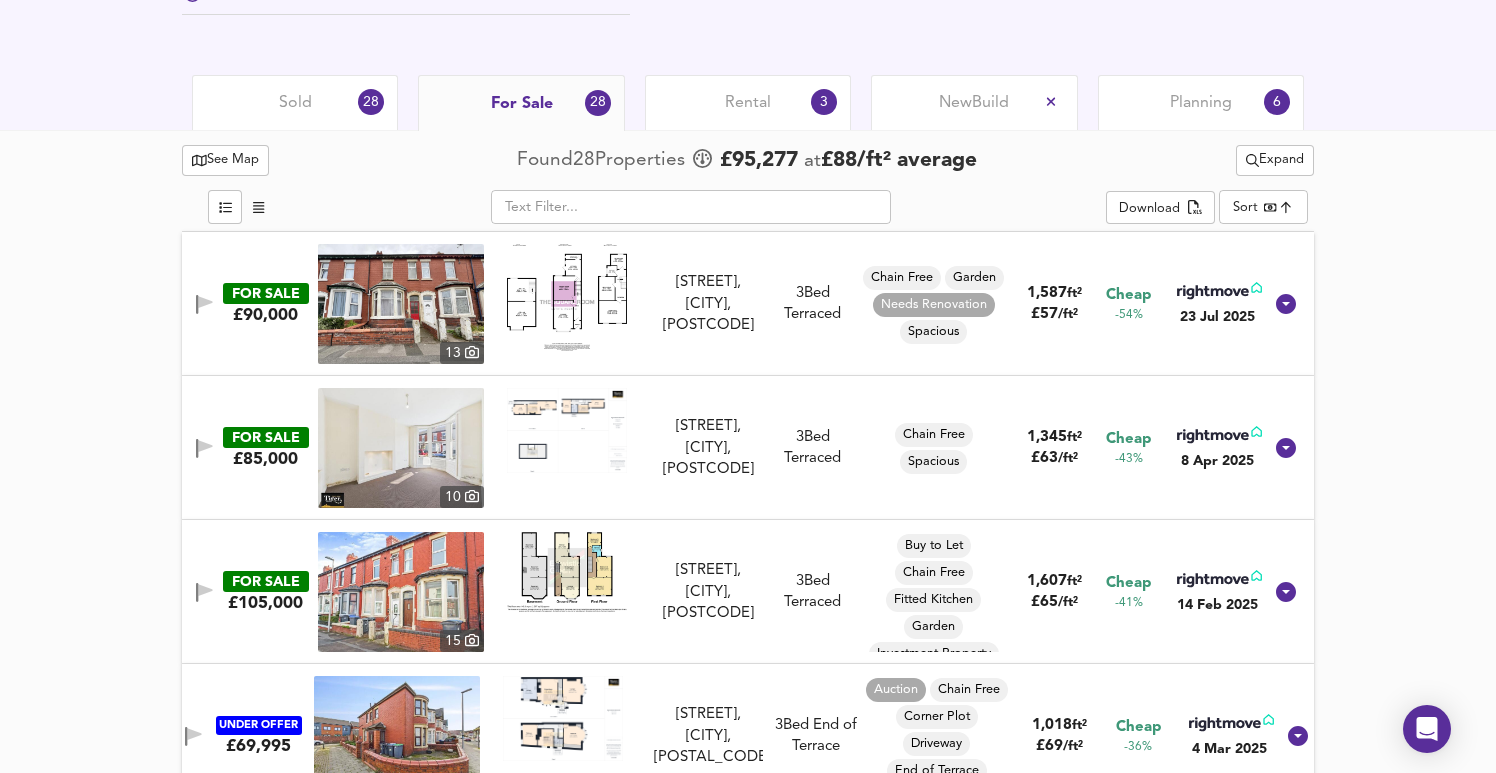 scroll, scrollTop: 924, scrollLeft: 0, axis: vertical 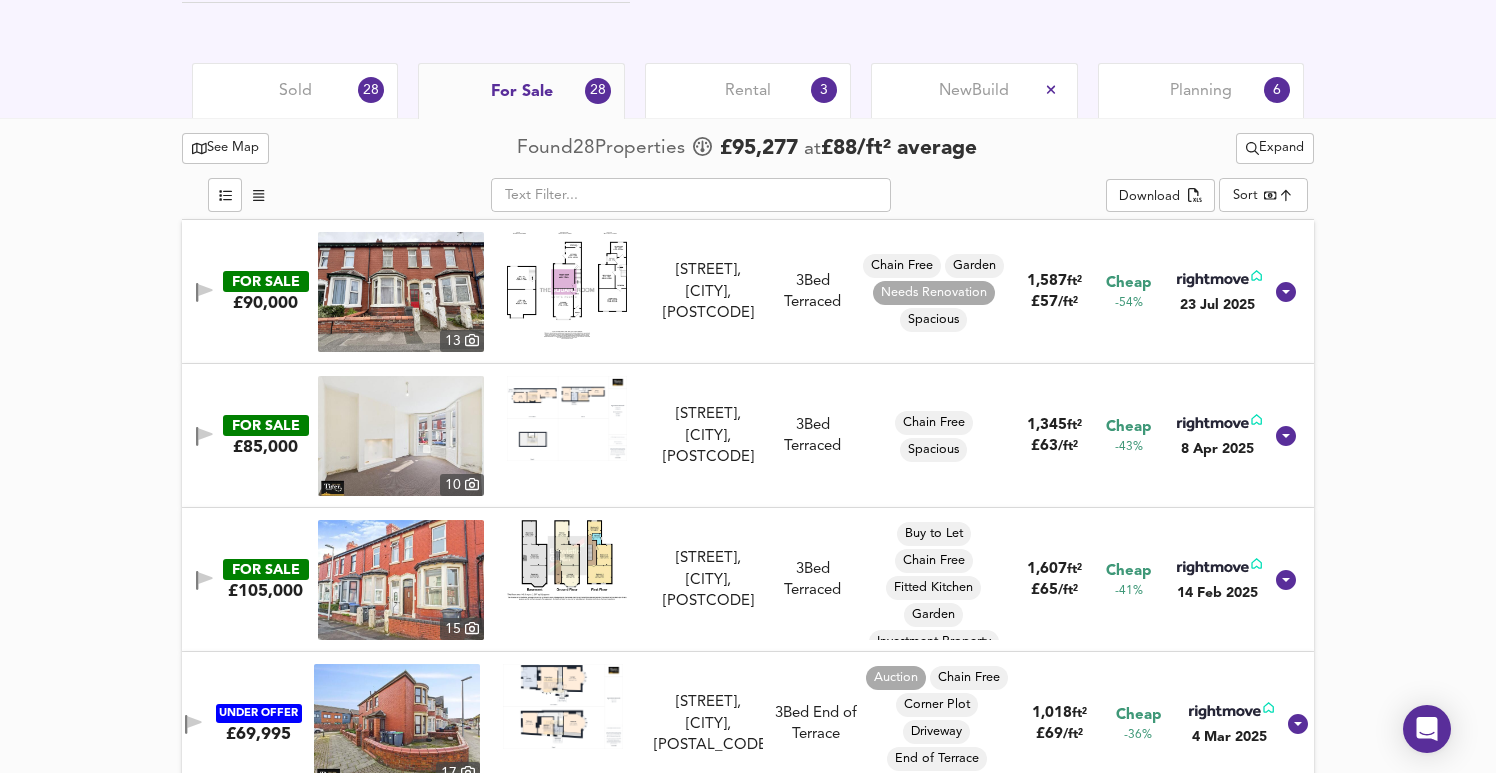 click at bounding box center (401, 436) 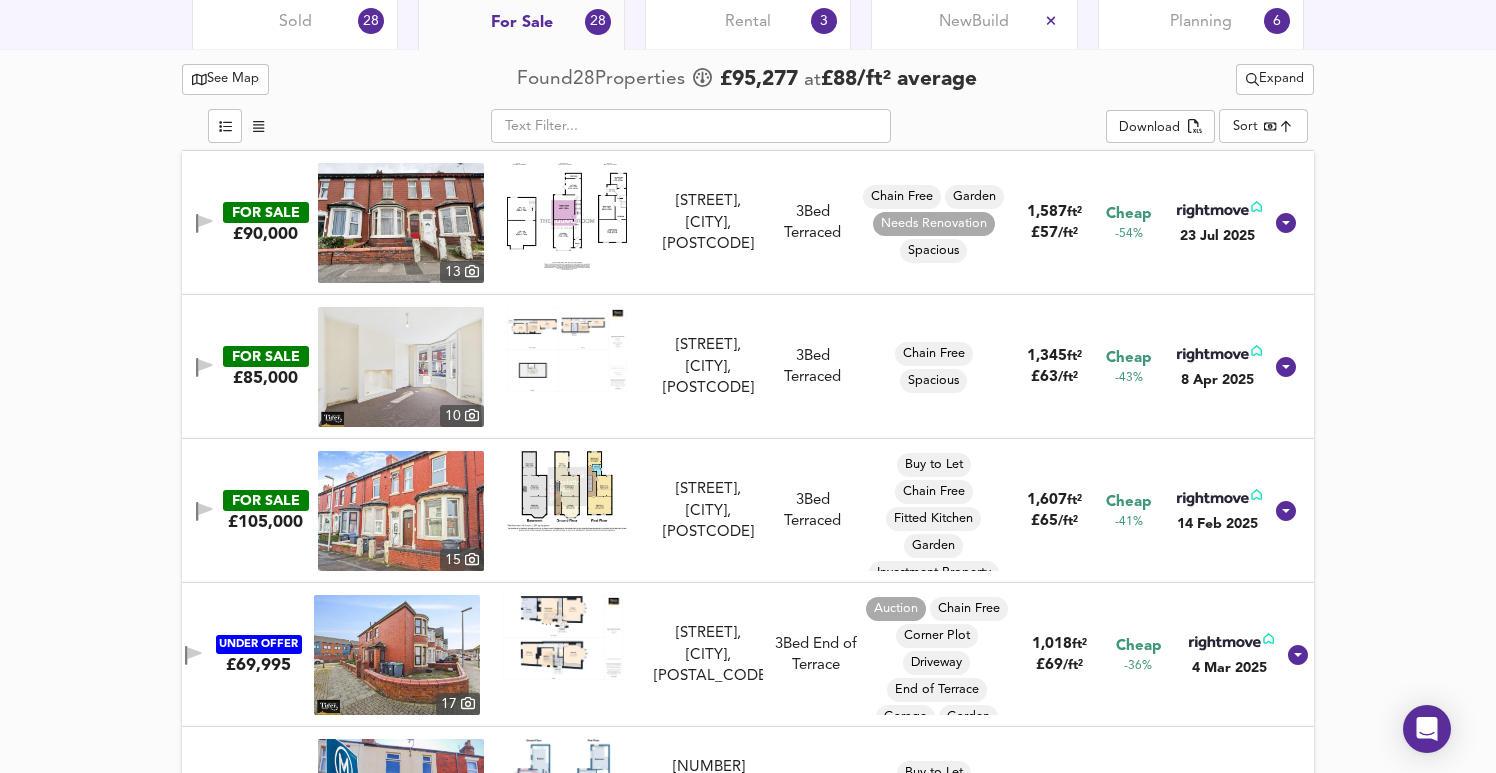 scroll, scrollTop: 1011, scrollLeft: 0, axis: vertical 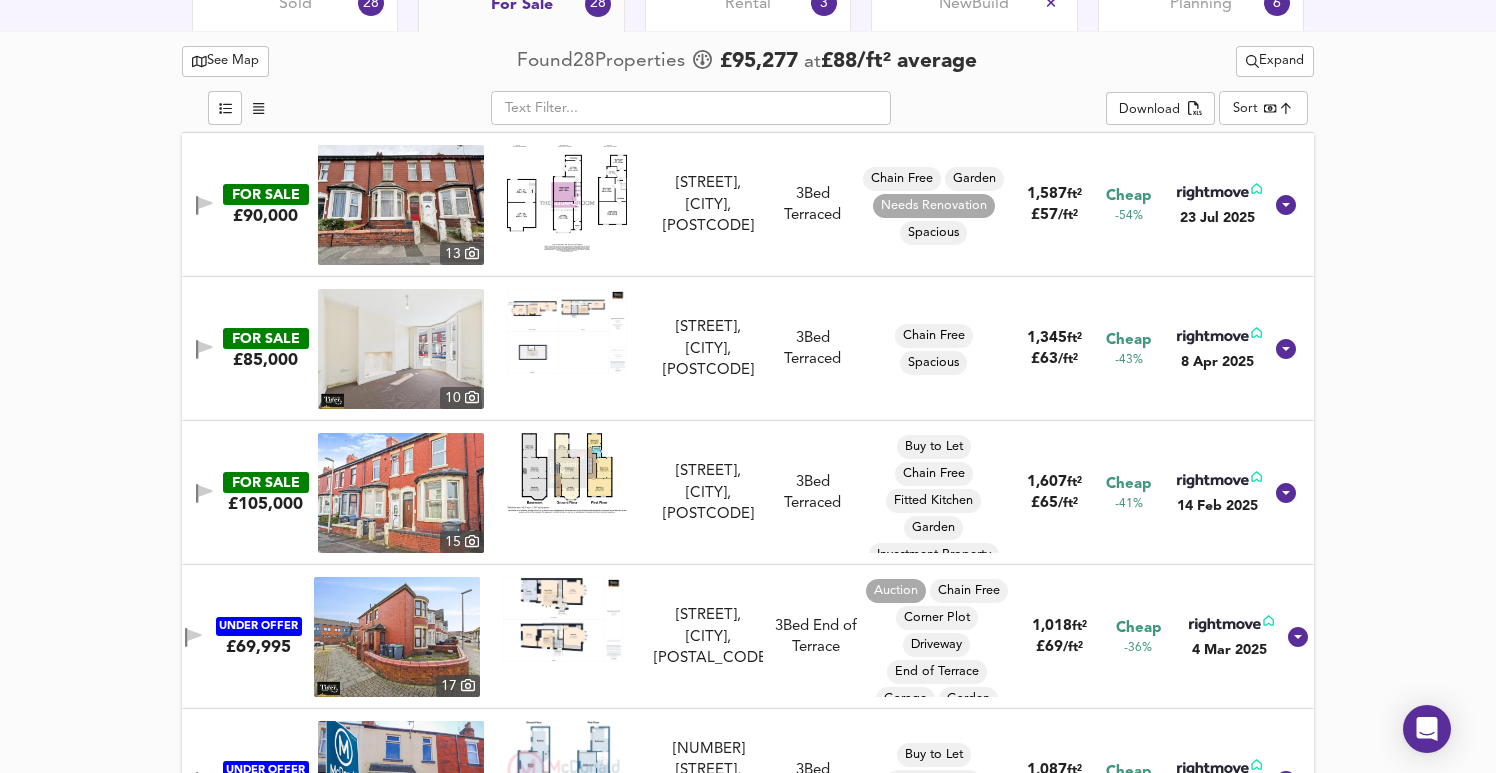click at bounding box center [401, 493] 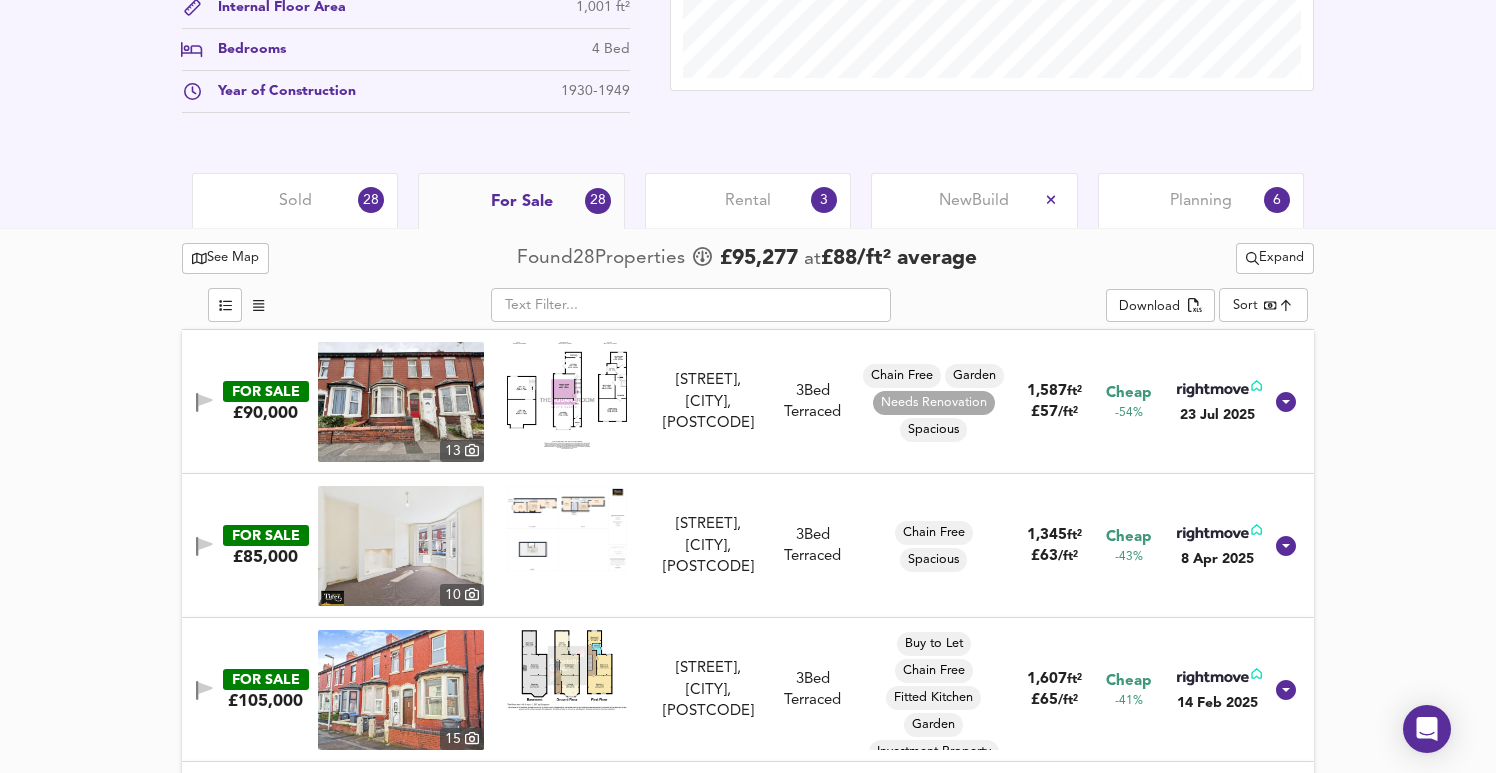 scroll, scrollTop: 809, scrollLeft: 0, axis: vertical 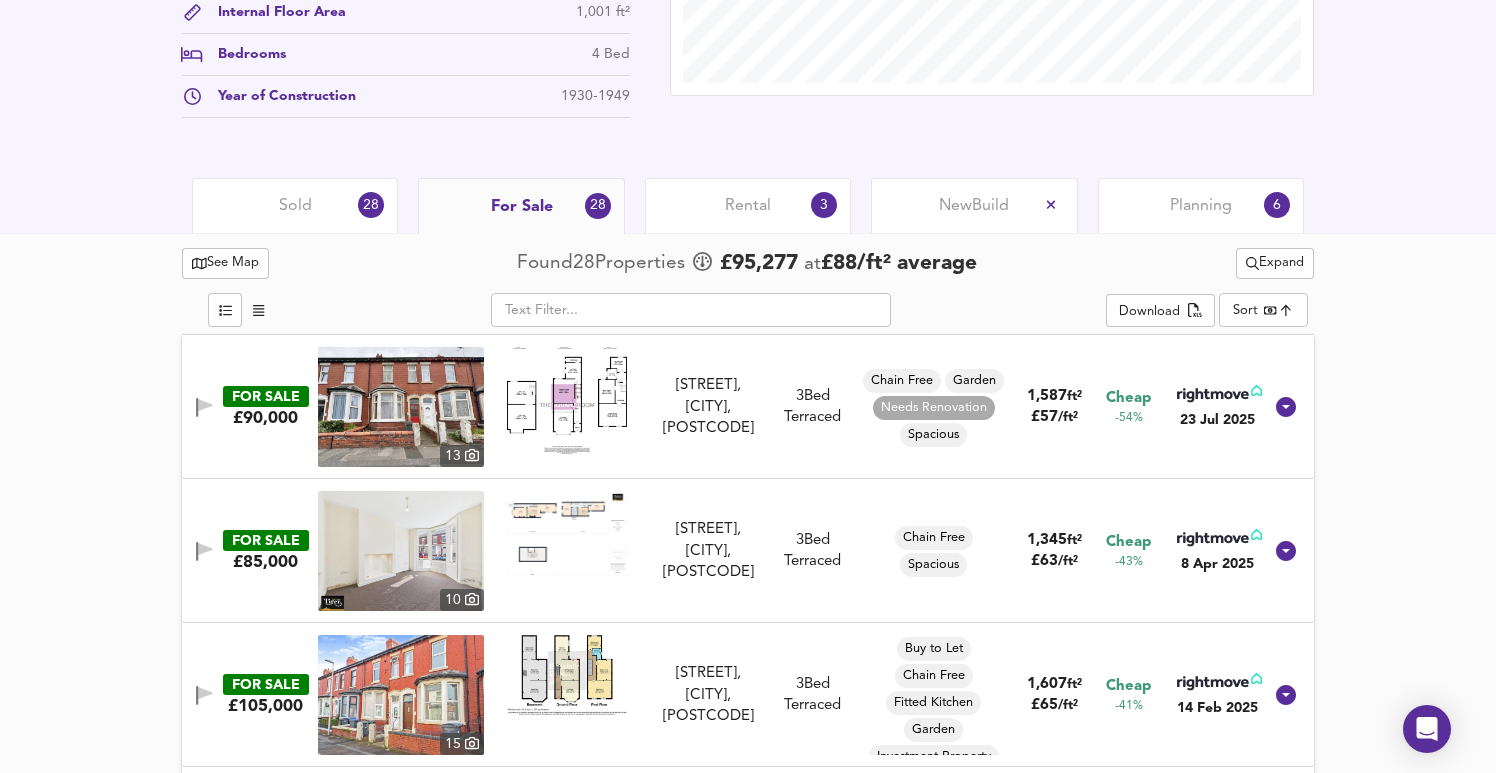 click on "Rental" at bounding box center (748, 206) 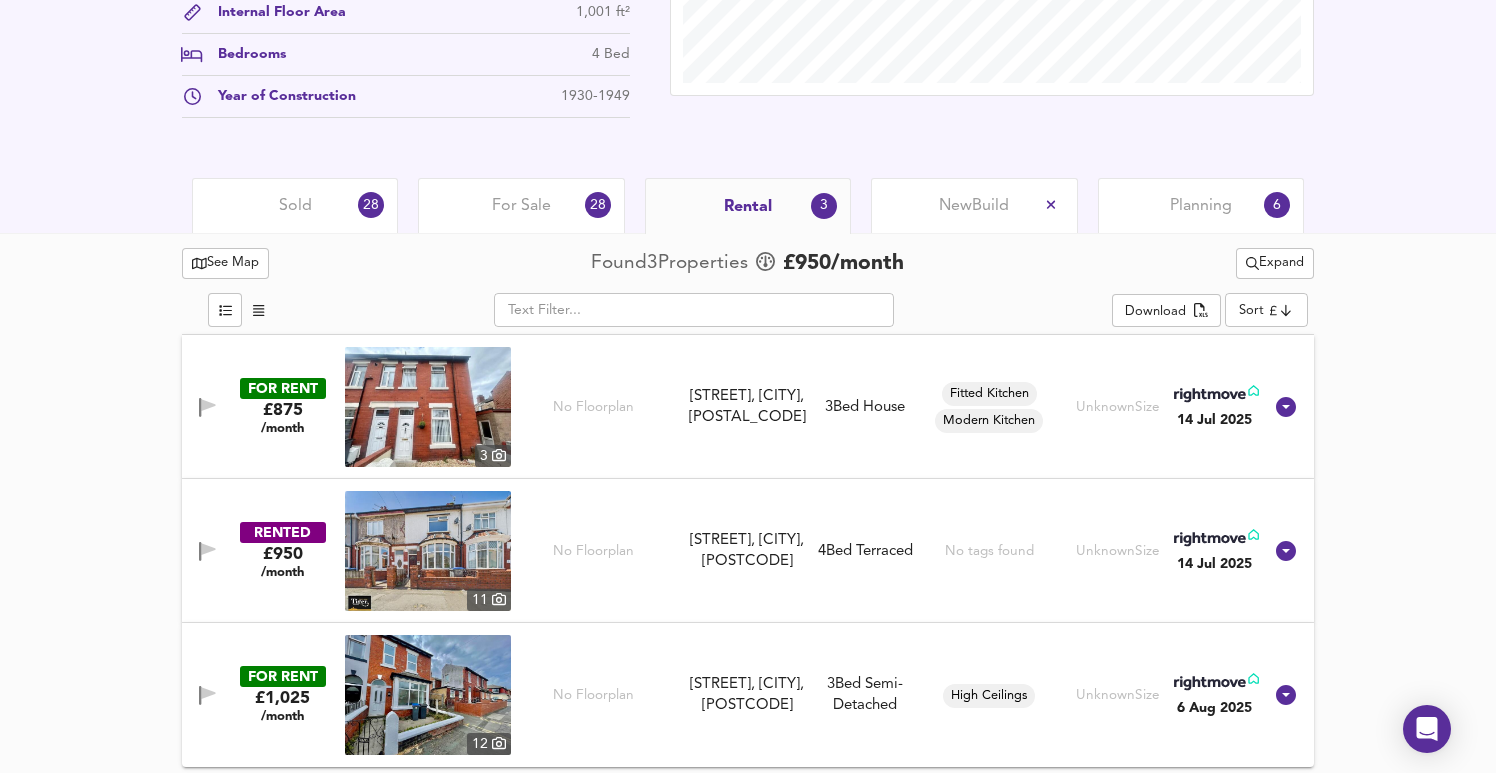 click on "Planning 6" at bounding box center (1201, 205) 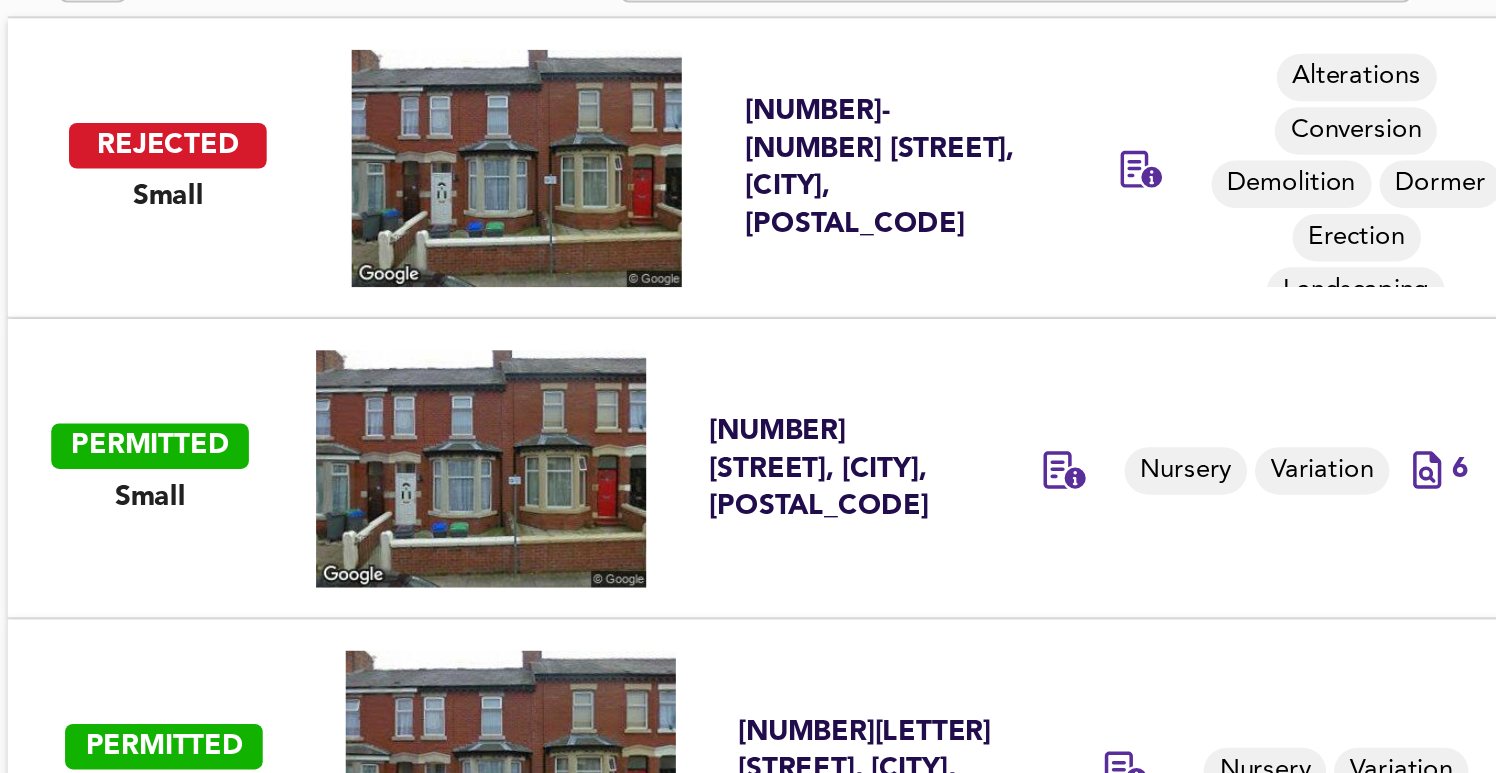 scroll, scrollTop: 755, scrollLeft: 0, axis: vertical 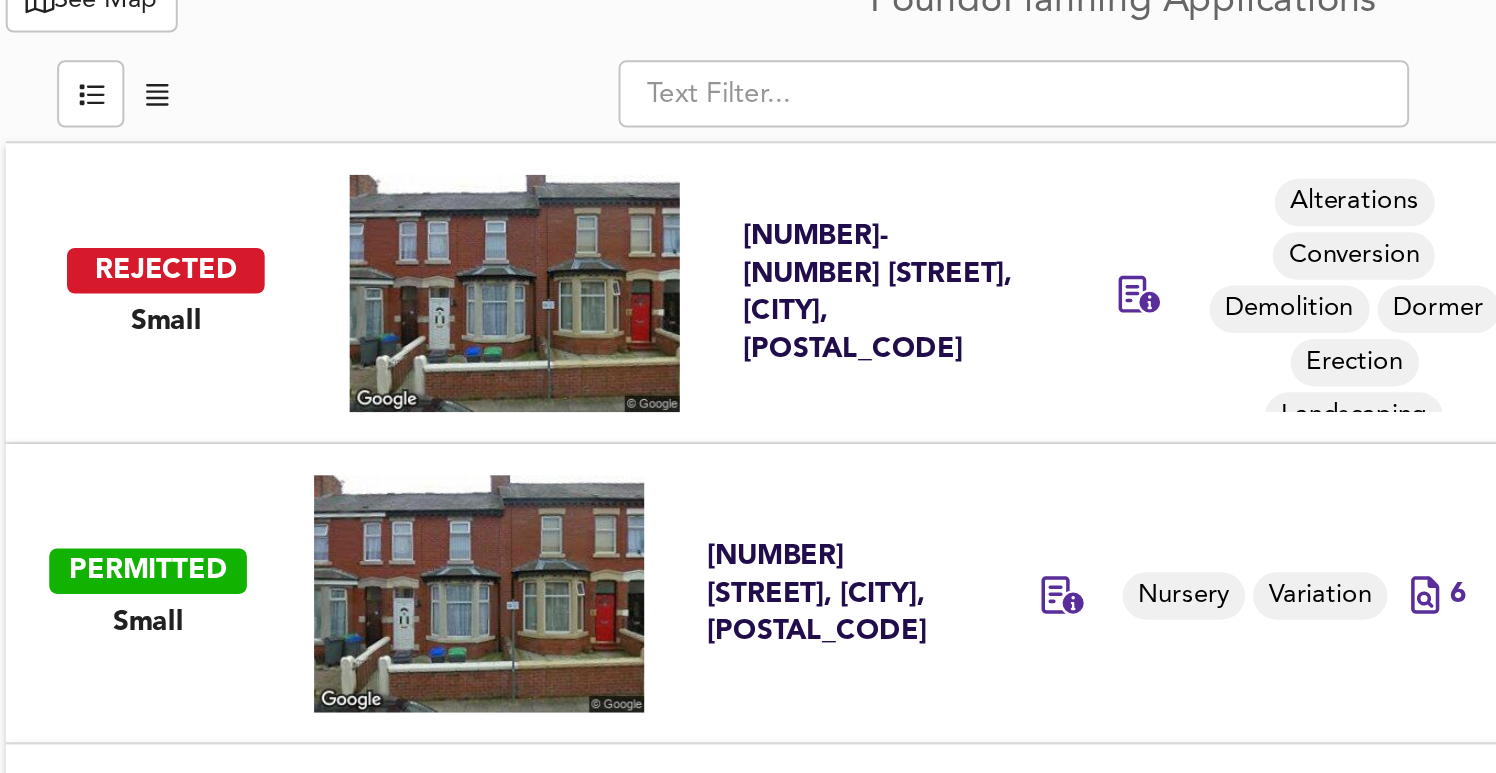 click at bounding box center [439, 465] 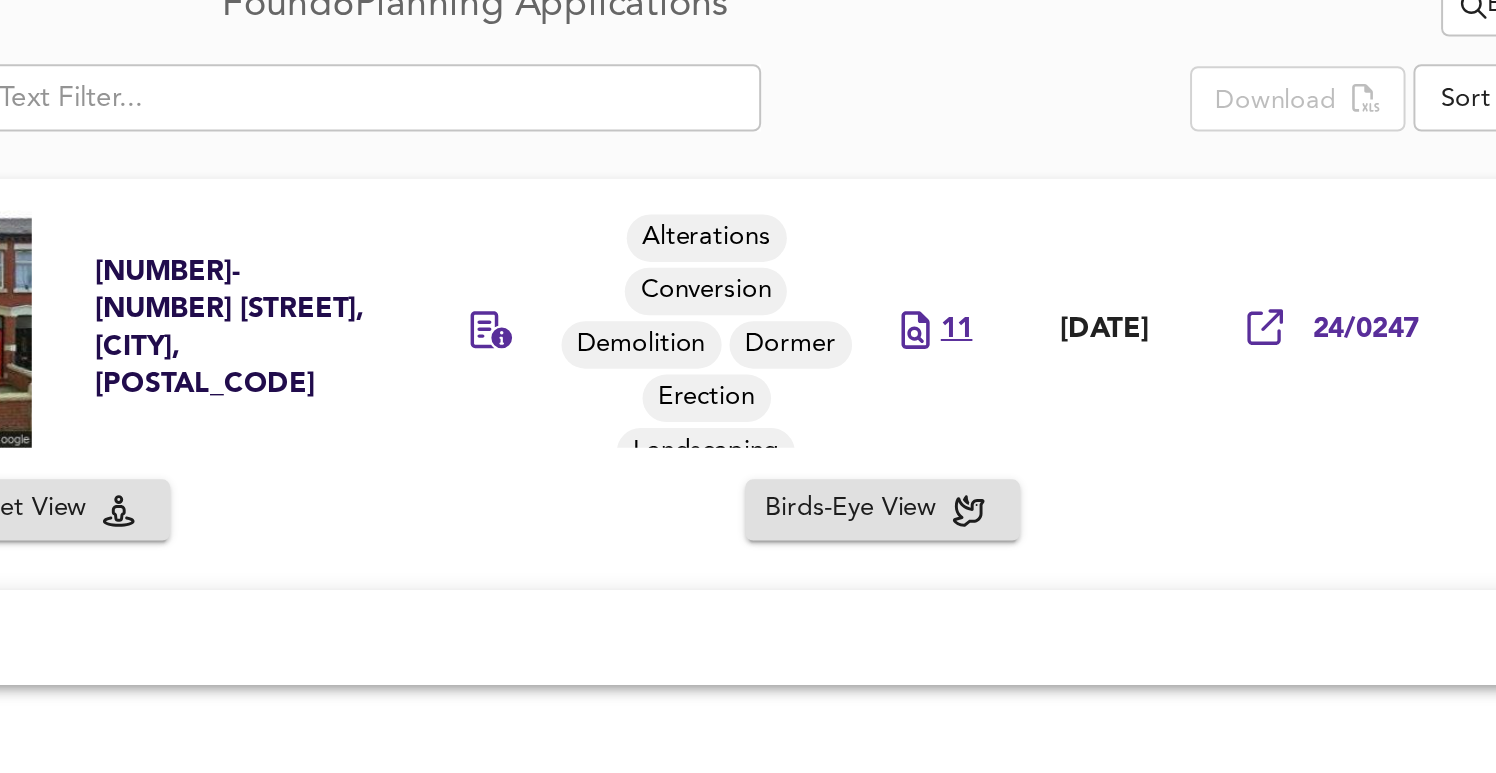 click on "11" at bounding box center (980, 481) 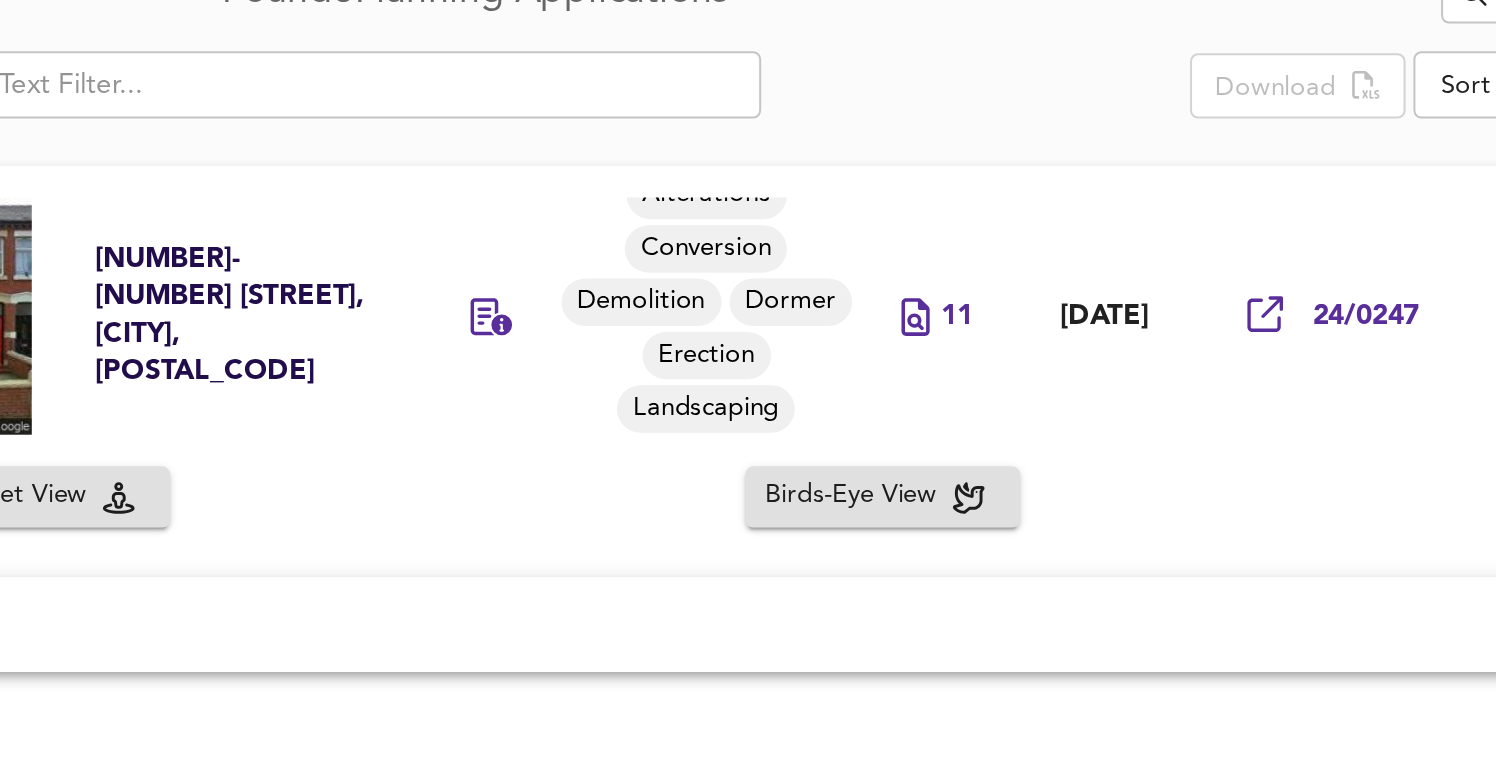 scroll, scrollTop: 15, scrollLeft: 0, axis: vertical 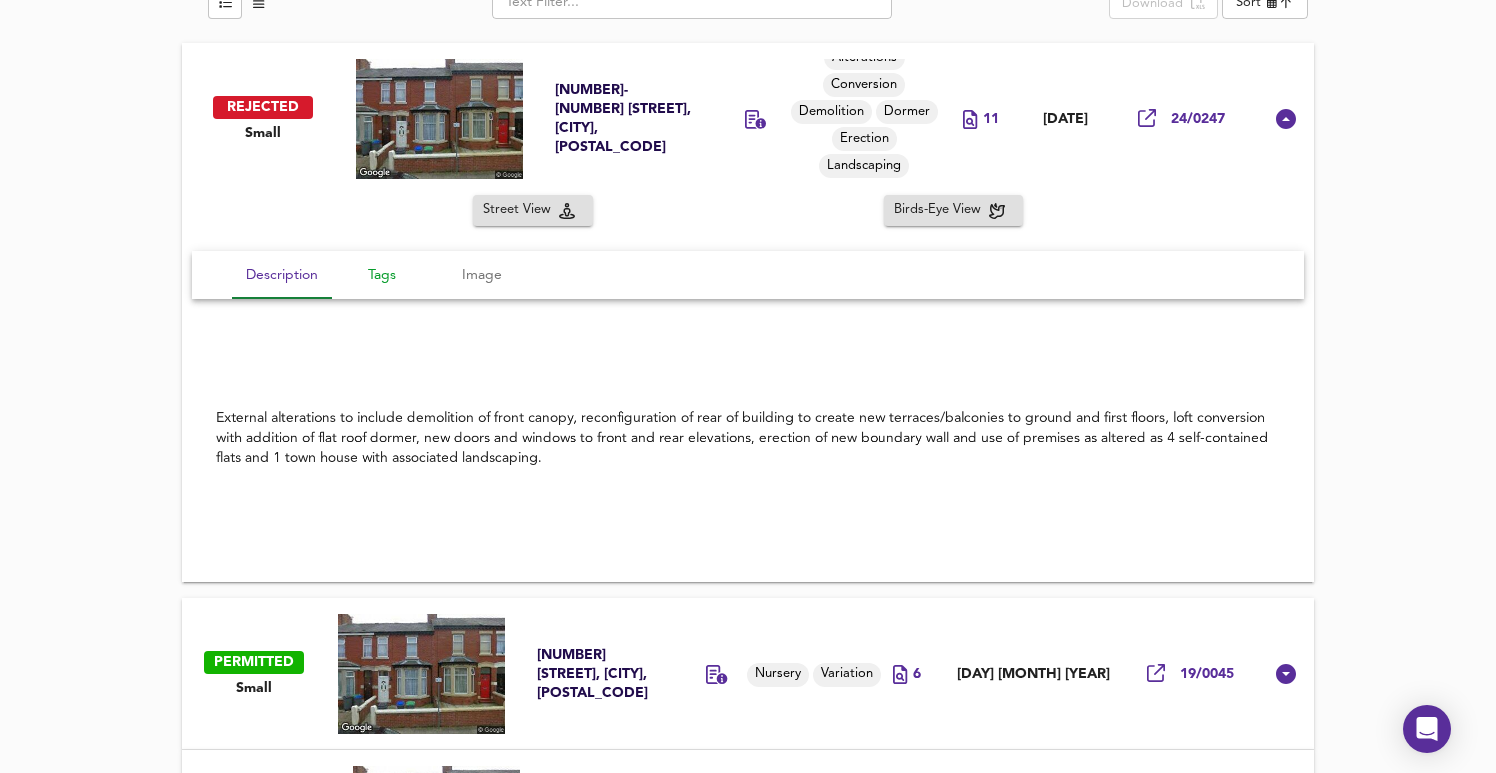 click on "Tags" at bounding box center [382, 275] 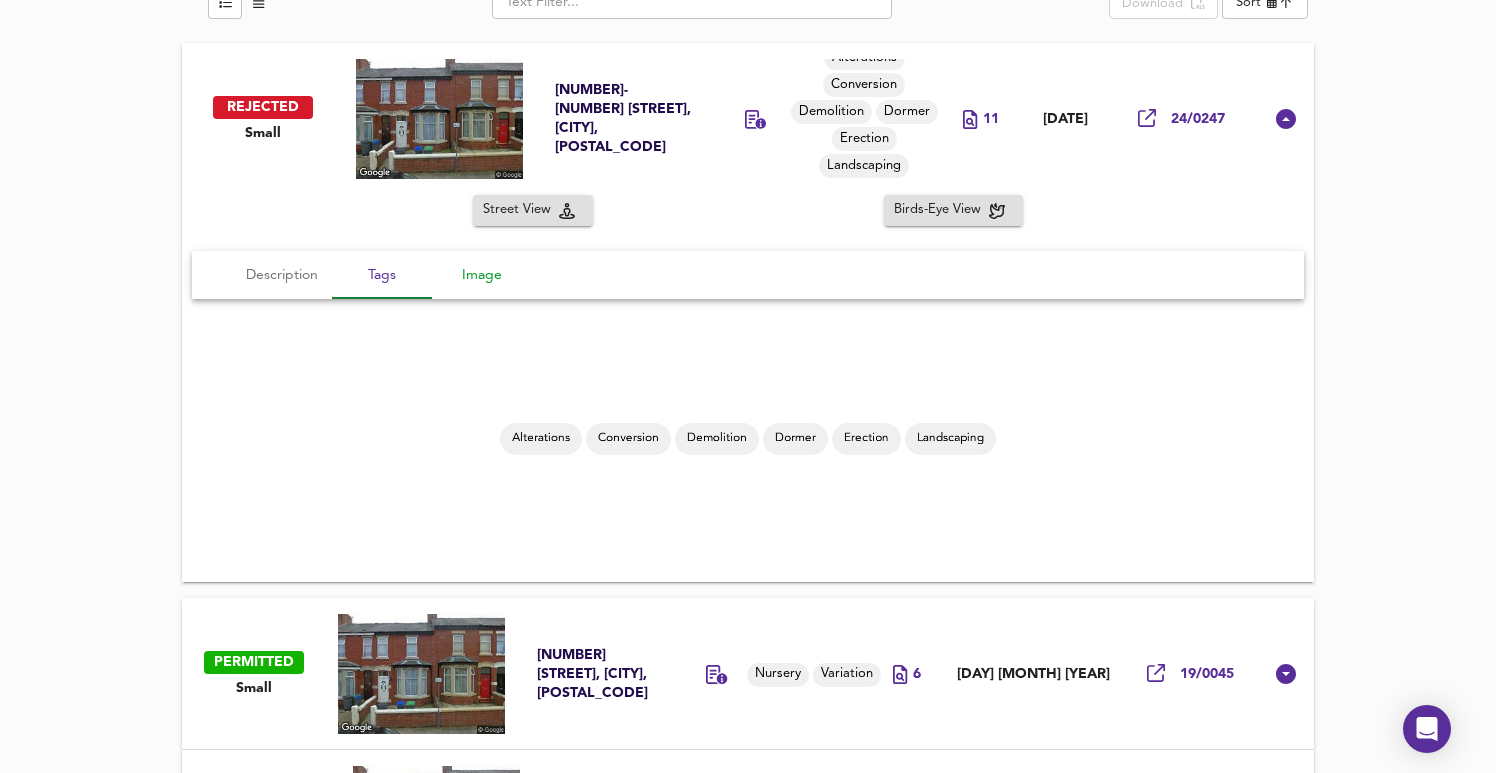 click on "Image" at bounding box center [482, 275] 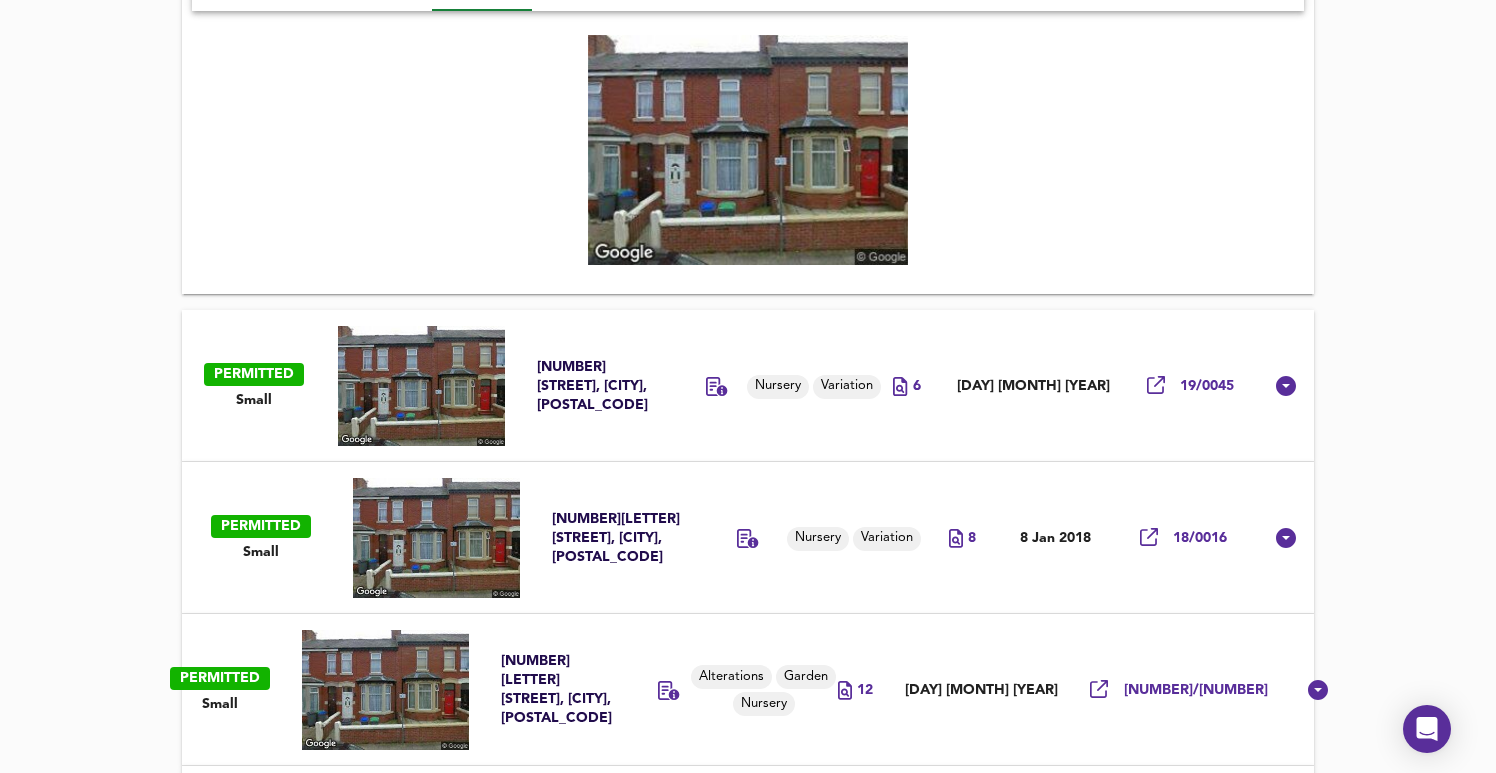 scroll, scrollTop: 1445, scrollLeft: 0, axis: vertical 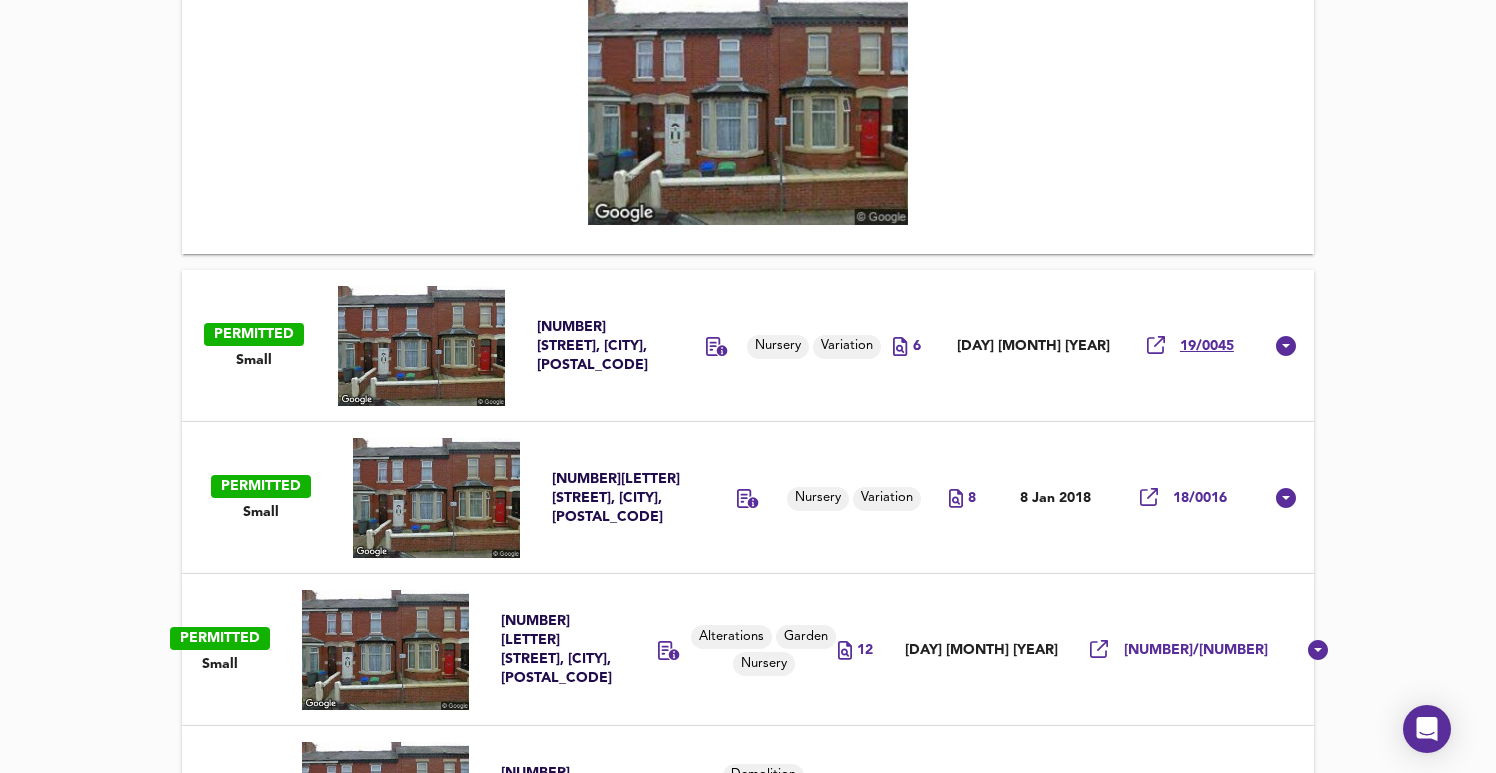 click on "19/0045" at bounding box center (1207, 346) 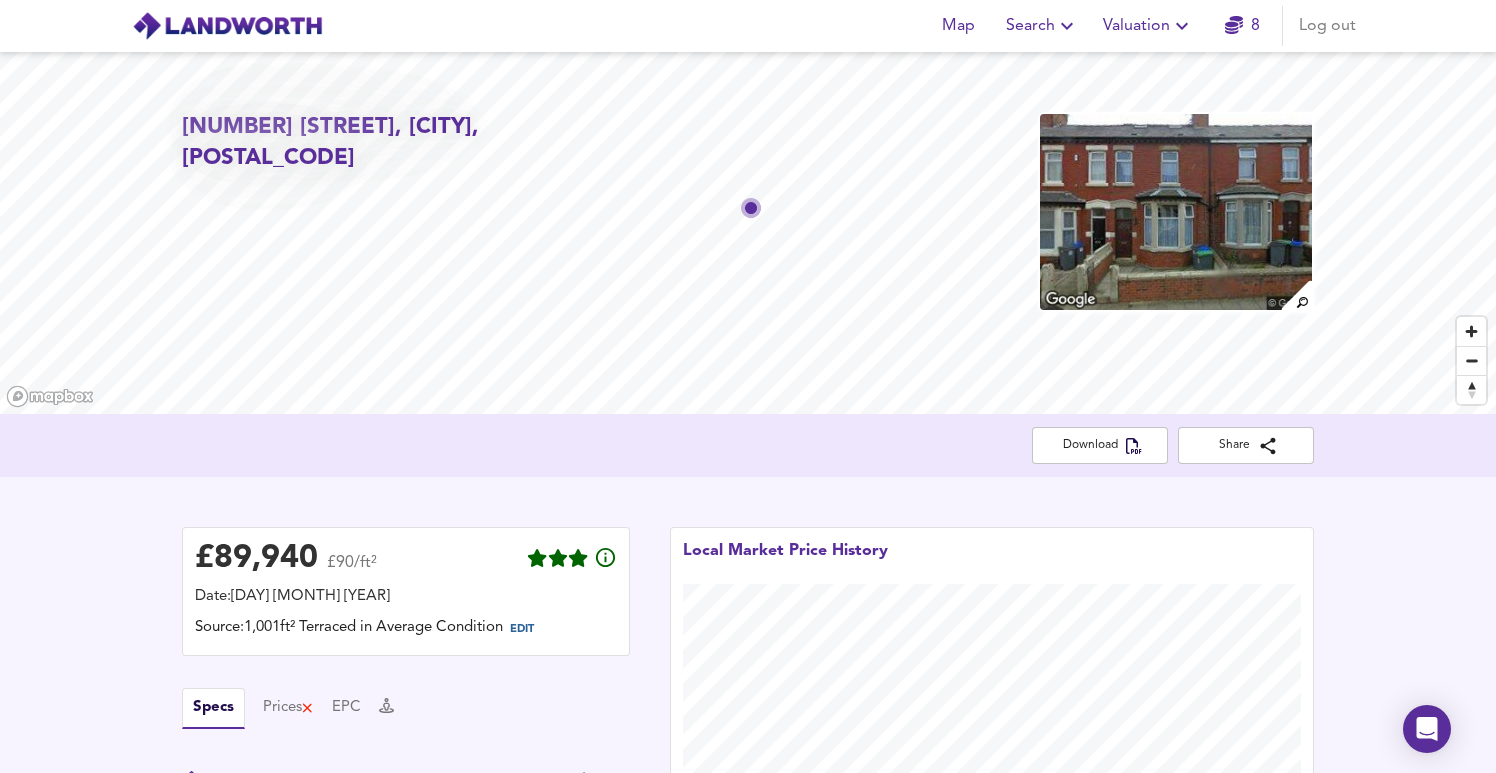 scroll, scrollTop: 0, scrollLeft: 0, axis: both 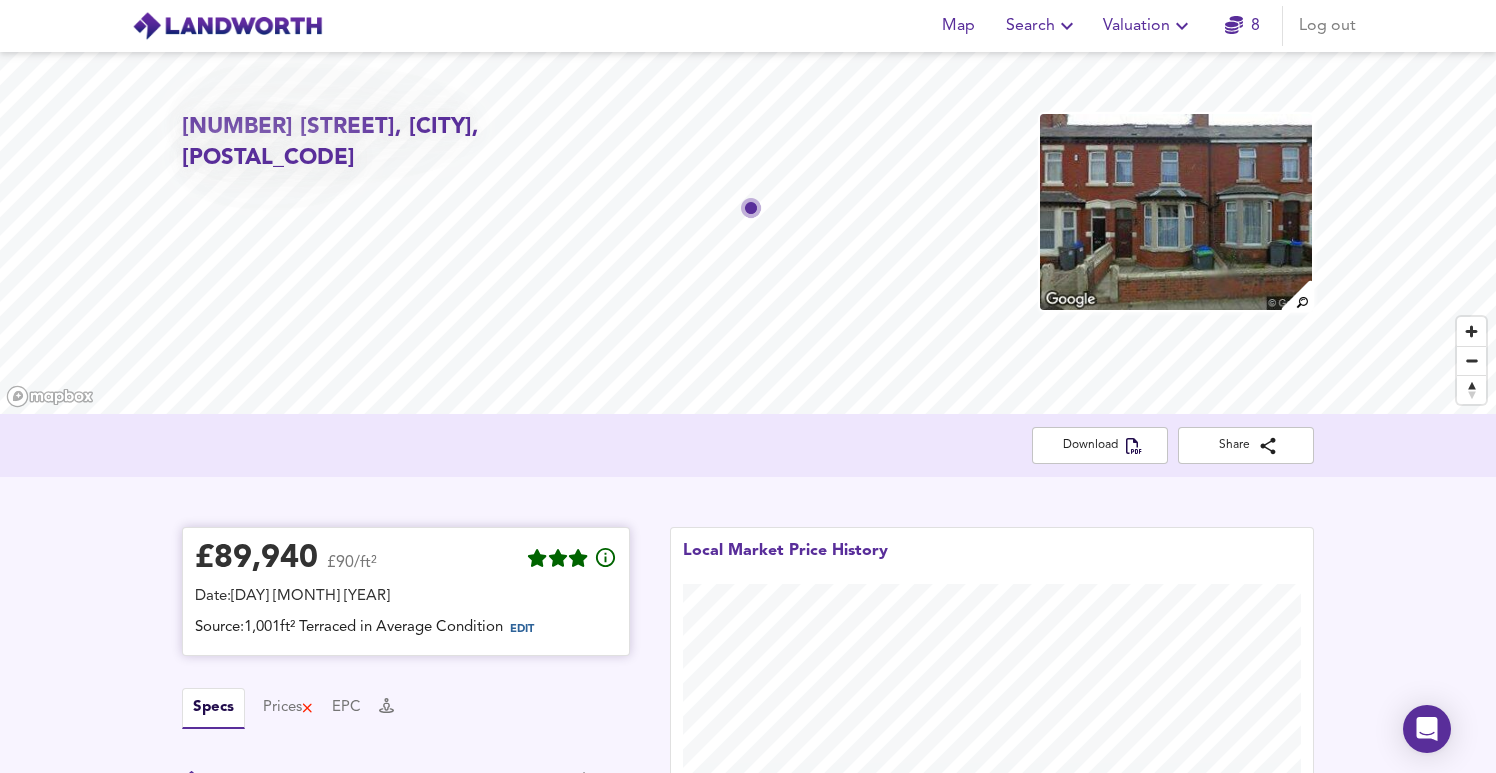 click on "Date:  [DAY] [MONTH] [YEAR]" at bounding box center [406, 597] 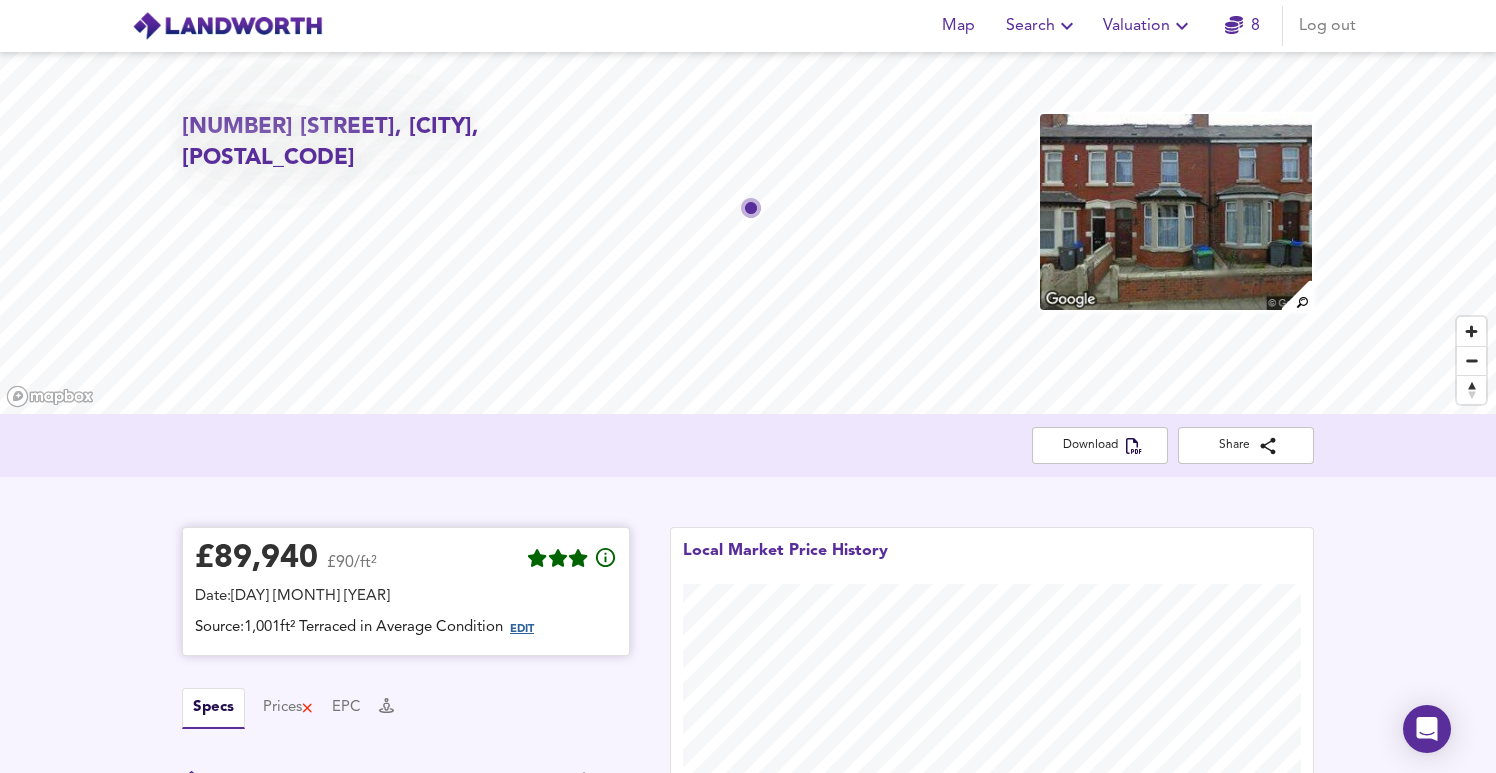 click on "EDIT" at bounding box center (522, 629) 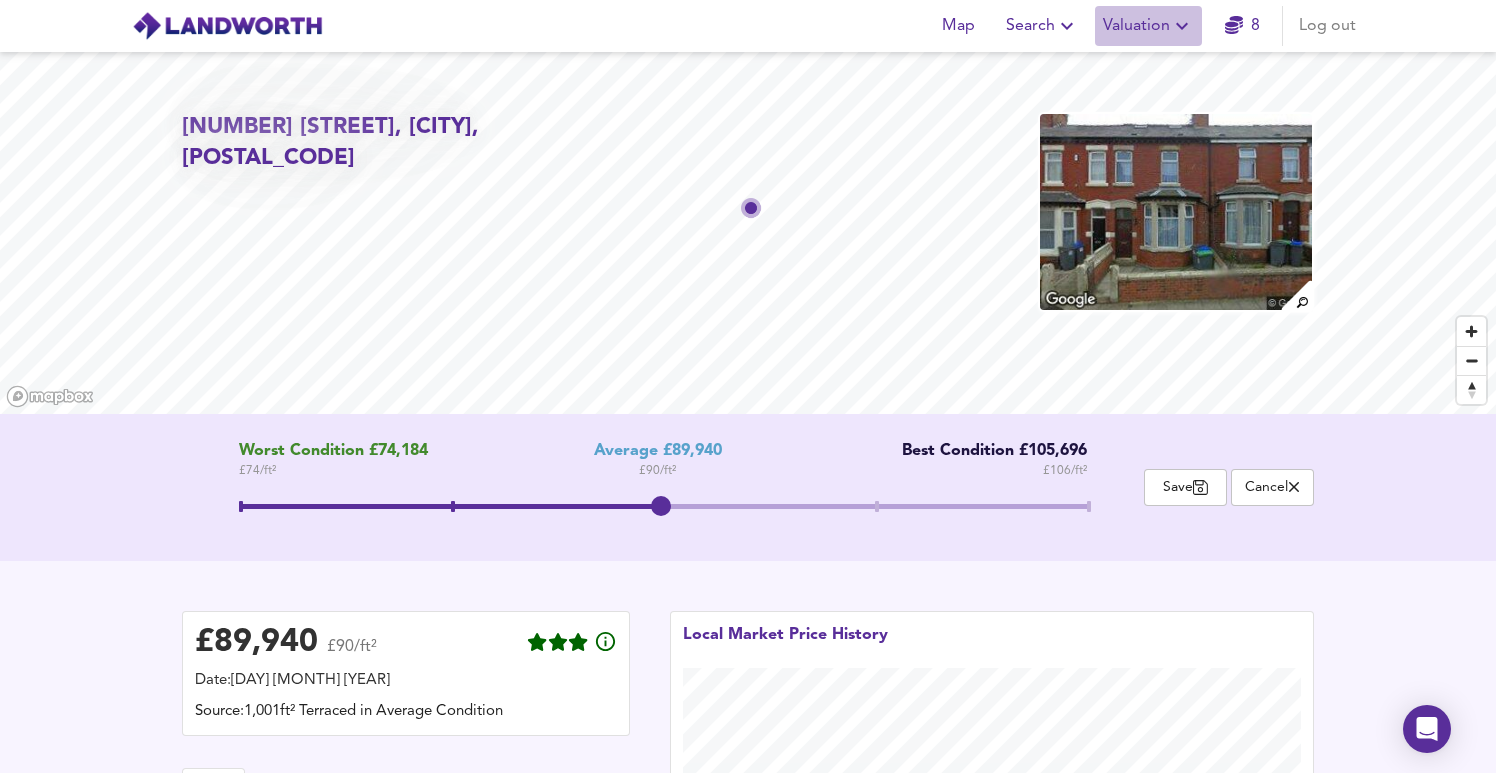 click on "Valuation" at bounding box center [1148, 26] 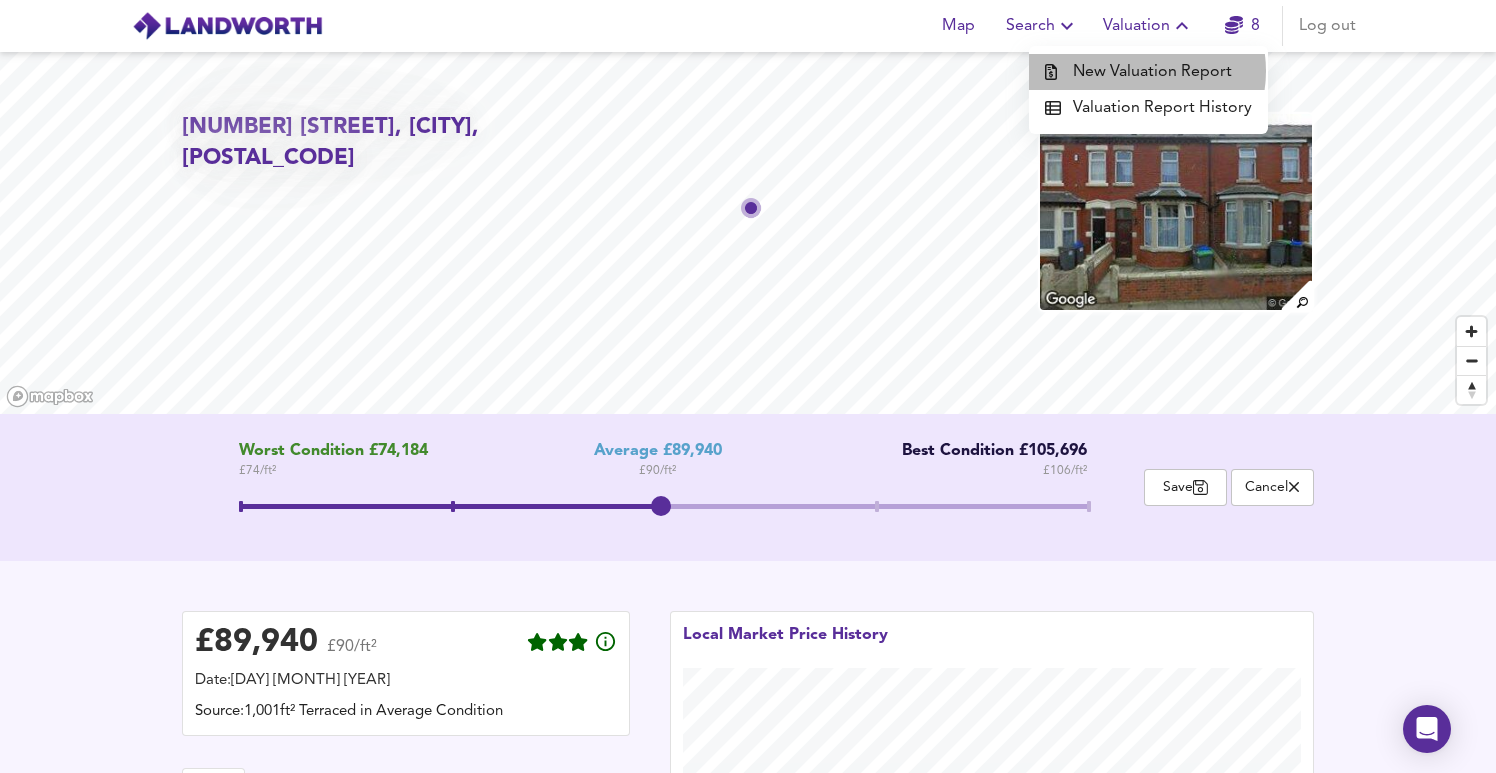 click on "New Valuation Report" at bounding box center (1148, 72) 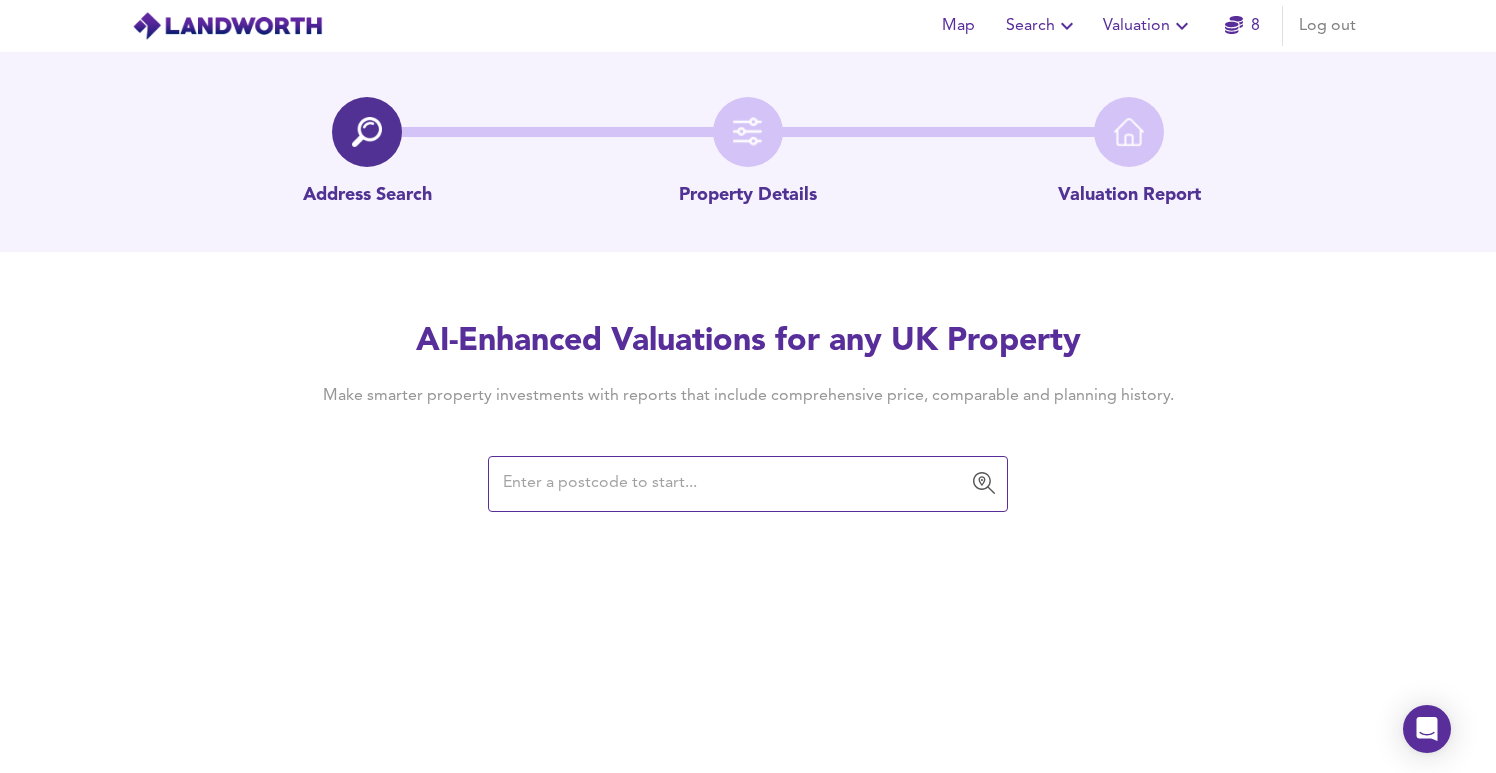 paste on "[NUMBER] [STREET], [CITY], [POSTAL_CODE]" 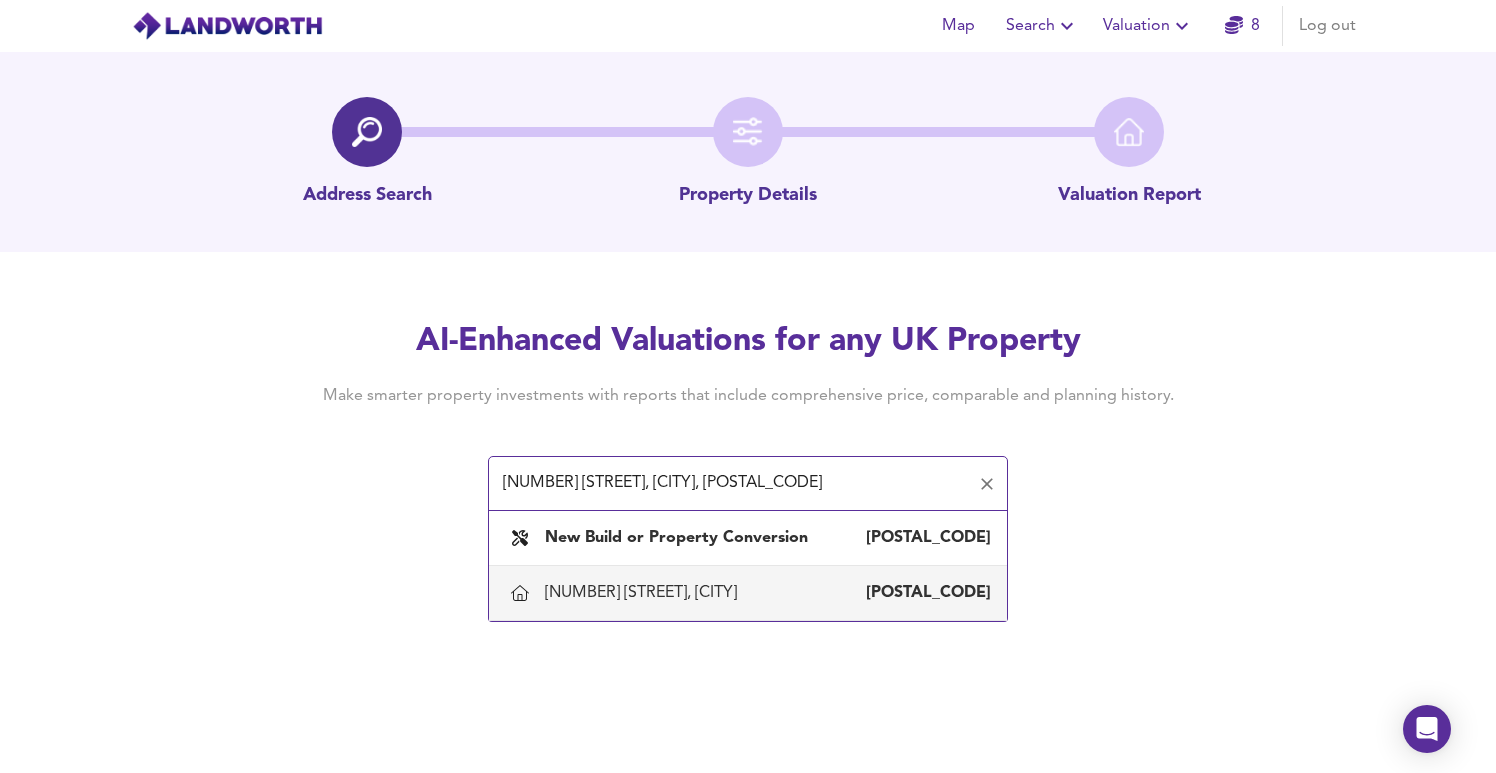 click on "[NUMBER] [STREET], [CITY]" at bounding box center (645, 593) 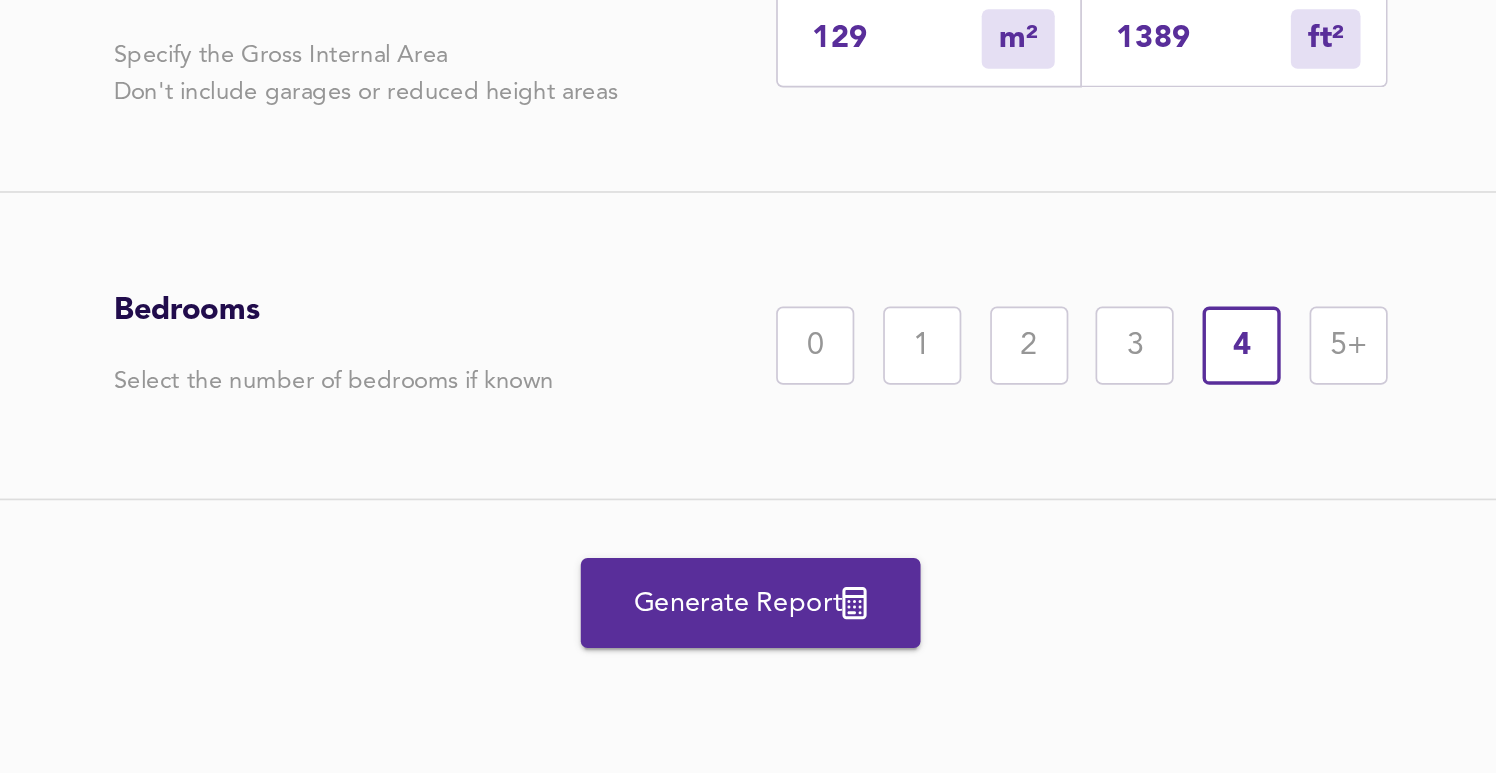 scroll, scrollTop: 372, scrollLeft: 0, axis: vertical 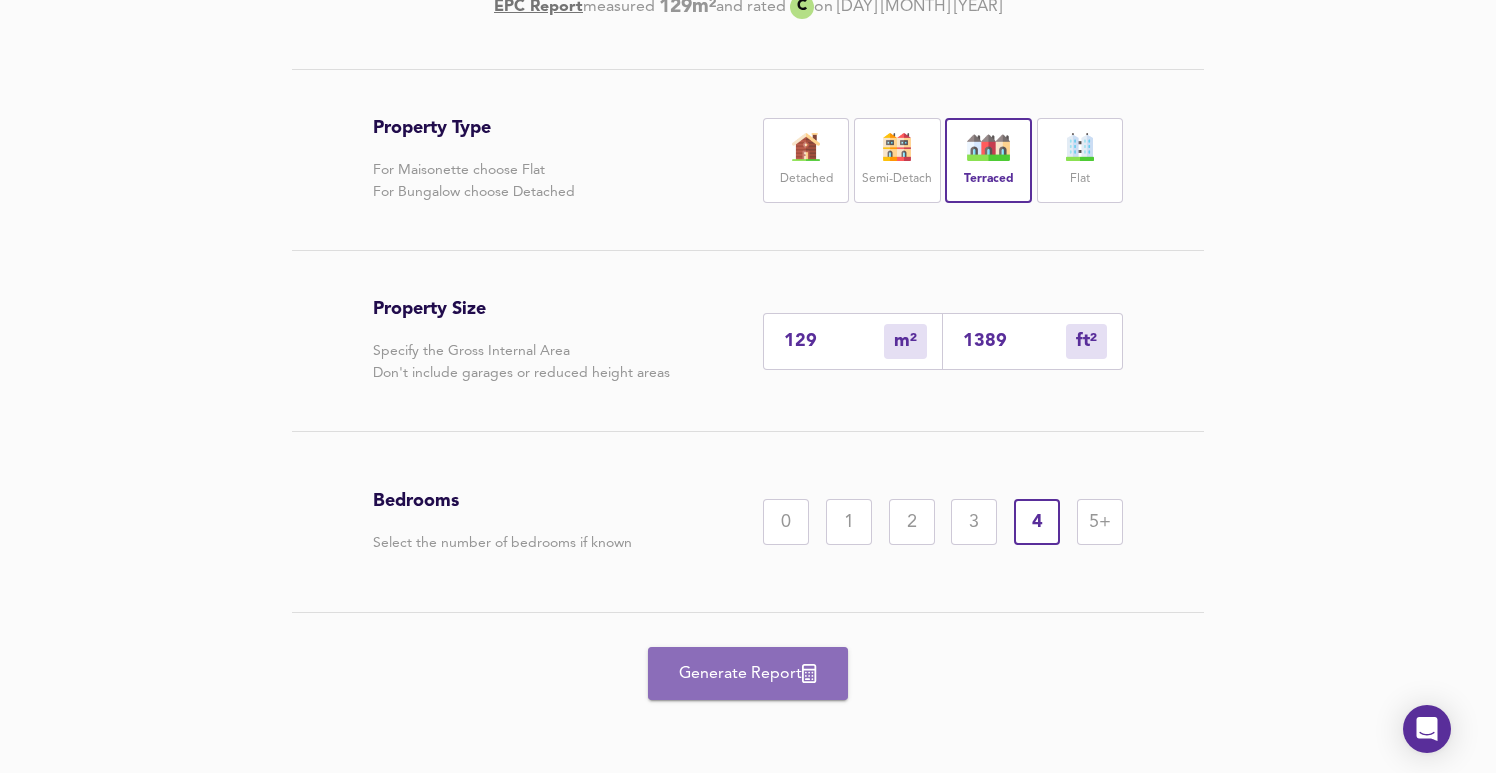 click on "Generate Report" at bounding box center (748, 674) 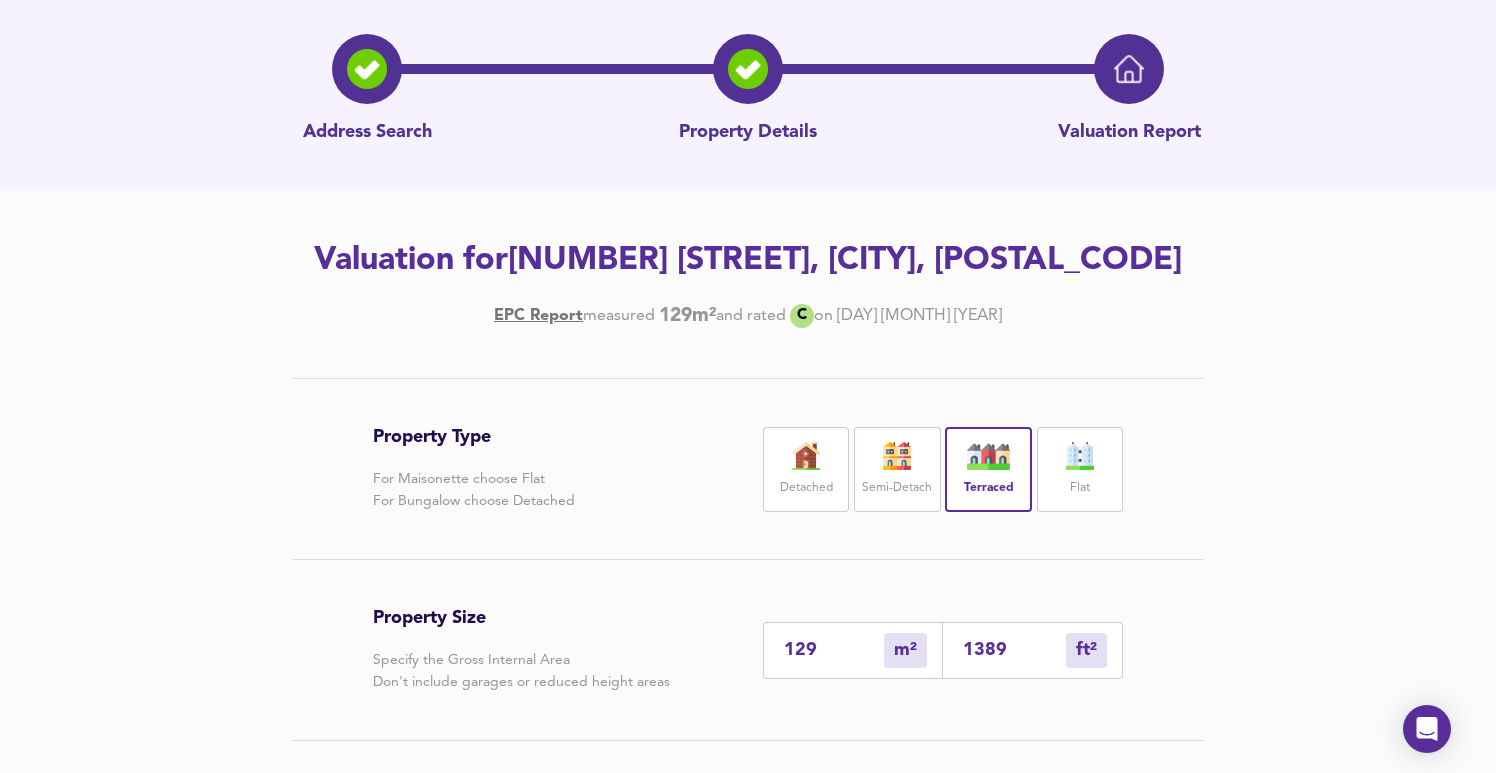 scroll, scrollTop: 0, scrollLeft: 0, axis: both 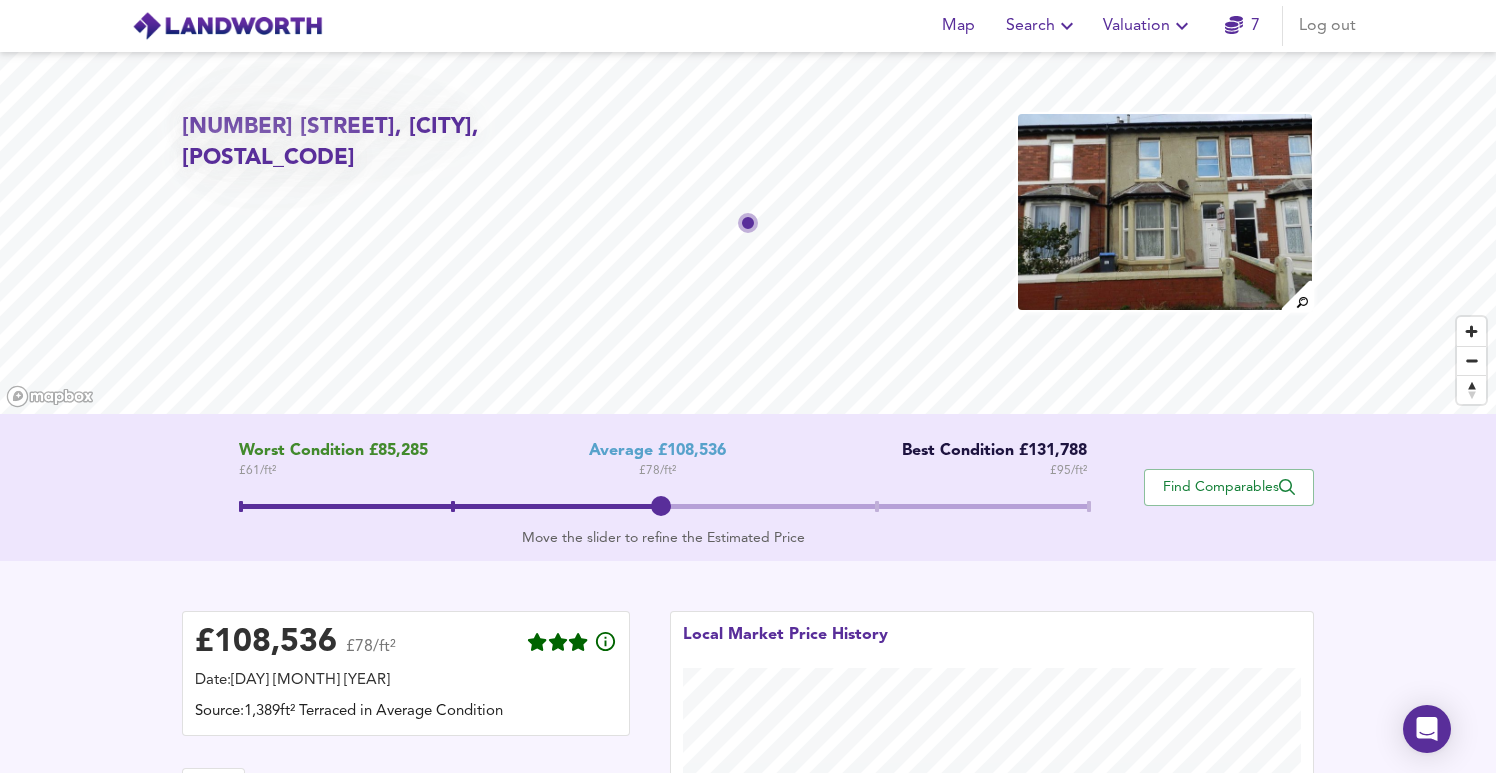 click on "Worst Condition   £85,285 £ 61 / ft² Average   £108,536 £ 78 / ft² Best Condition   £131,788 £ 95 / ft²" at bounding box center [663, 461] 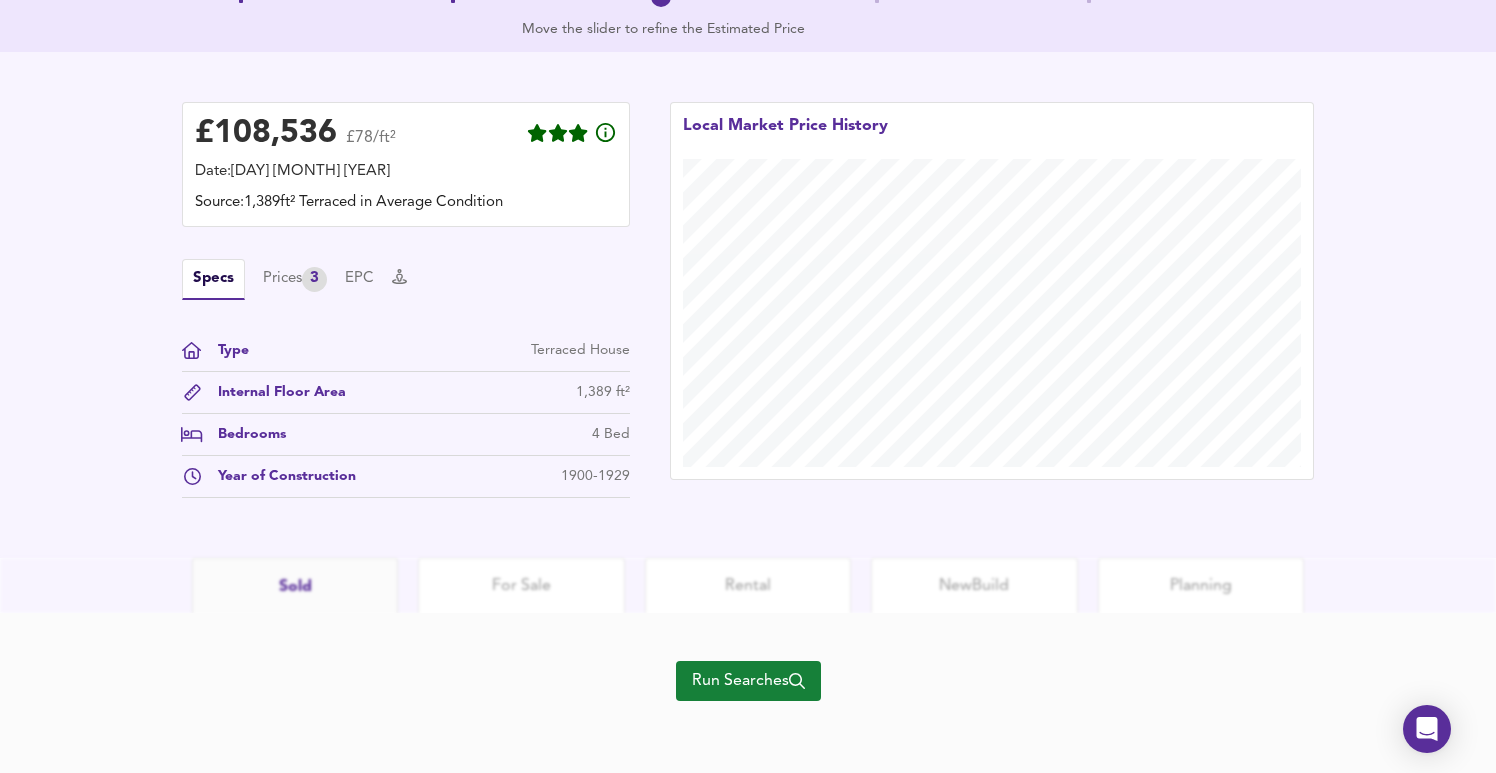 scroll, scrollTop: 510, scrollLeft: 0, axis: vertical 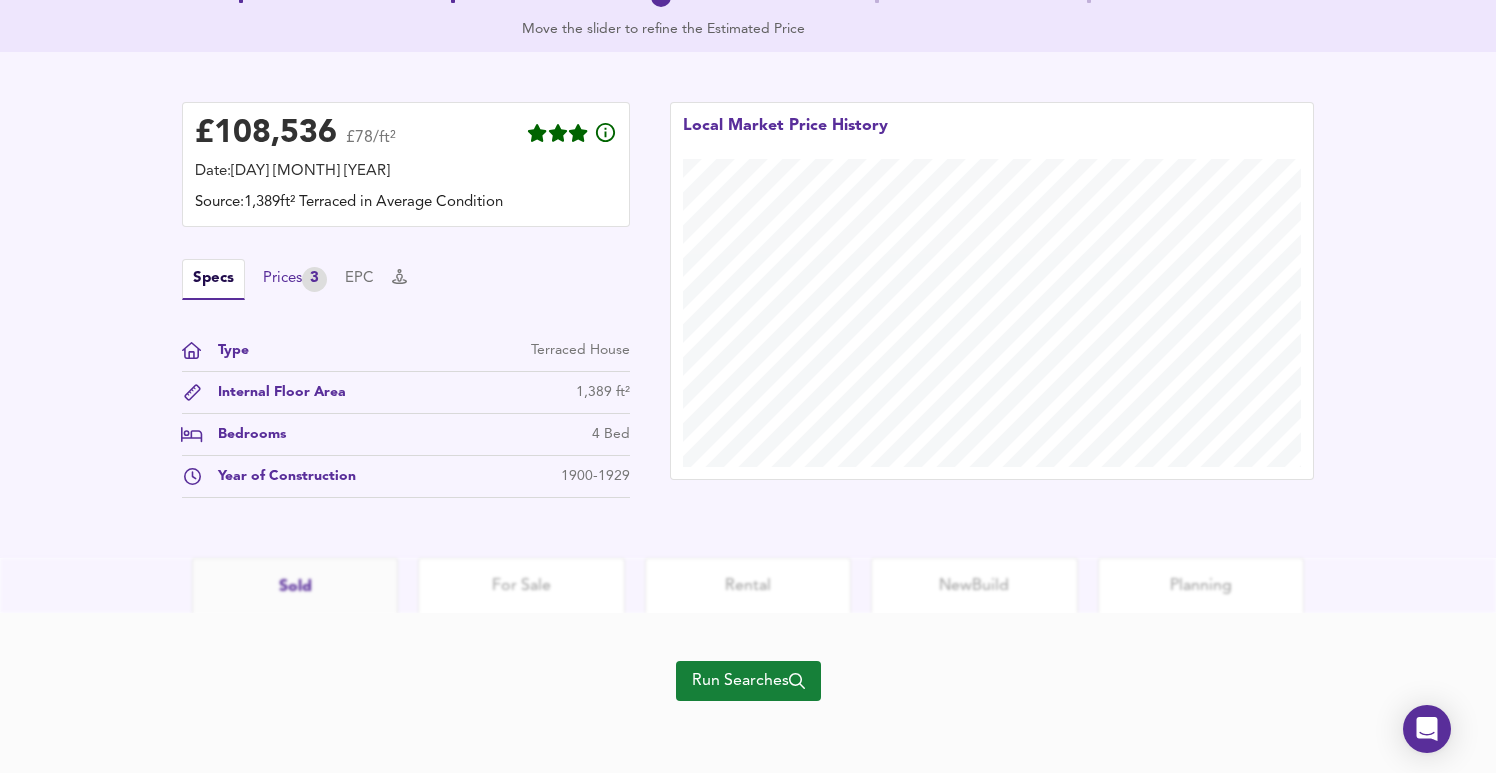 click on "Prices   3" at bounding box center (295, 279) 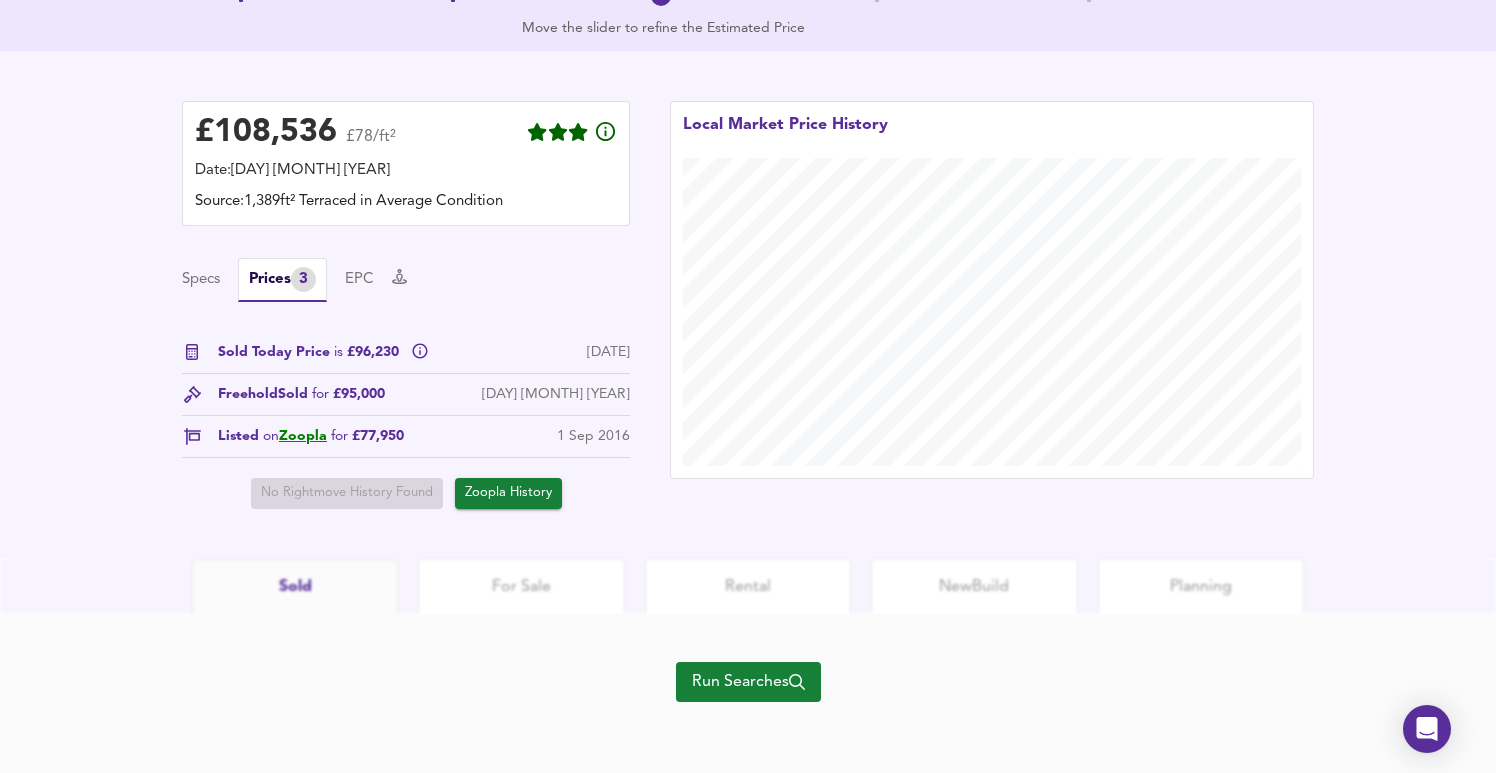 scroll, scrollTop: 310, scrollLeft: 0, axis: vertical 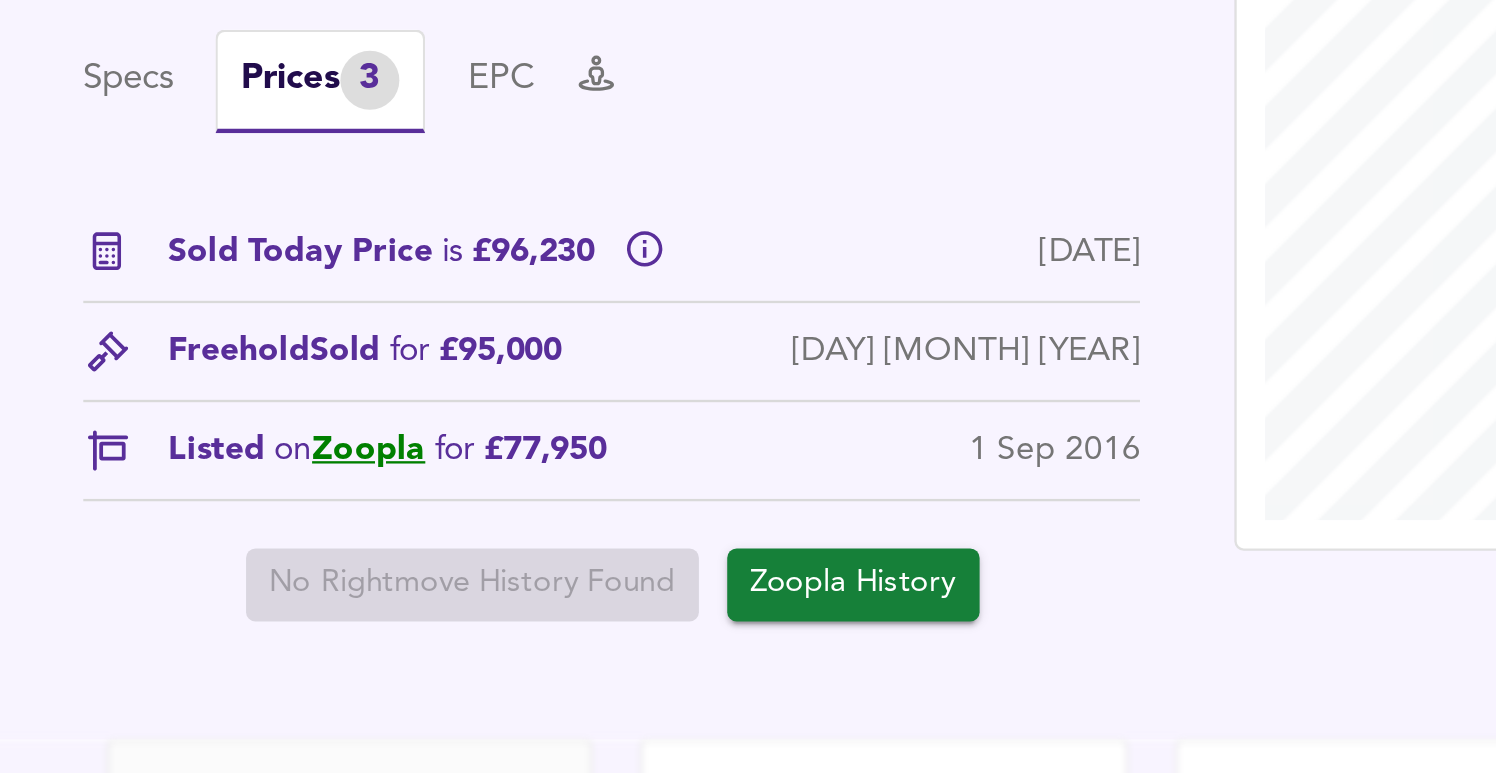 click on "Zoopla History" at bounding box center (508, 693) 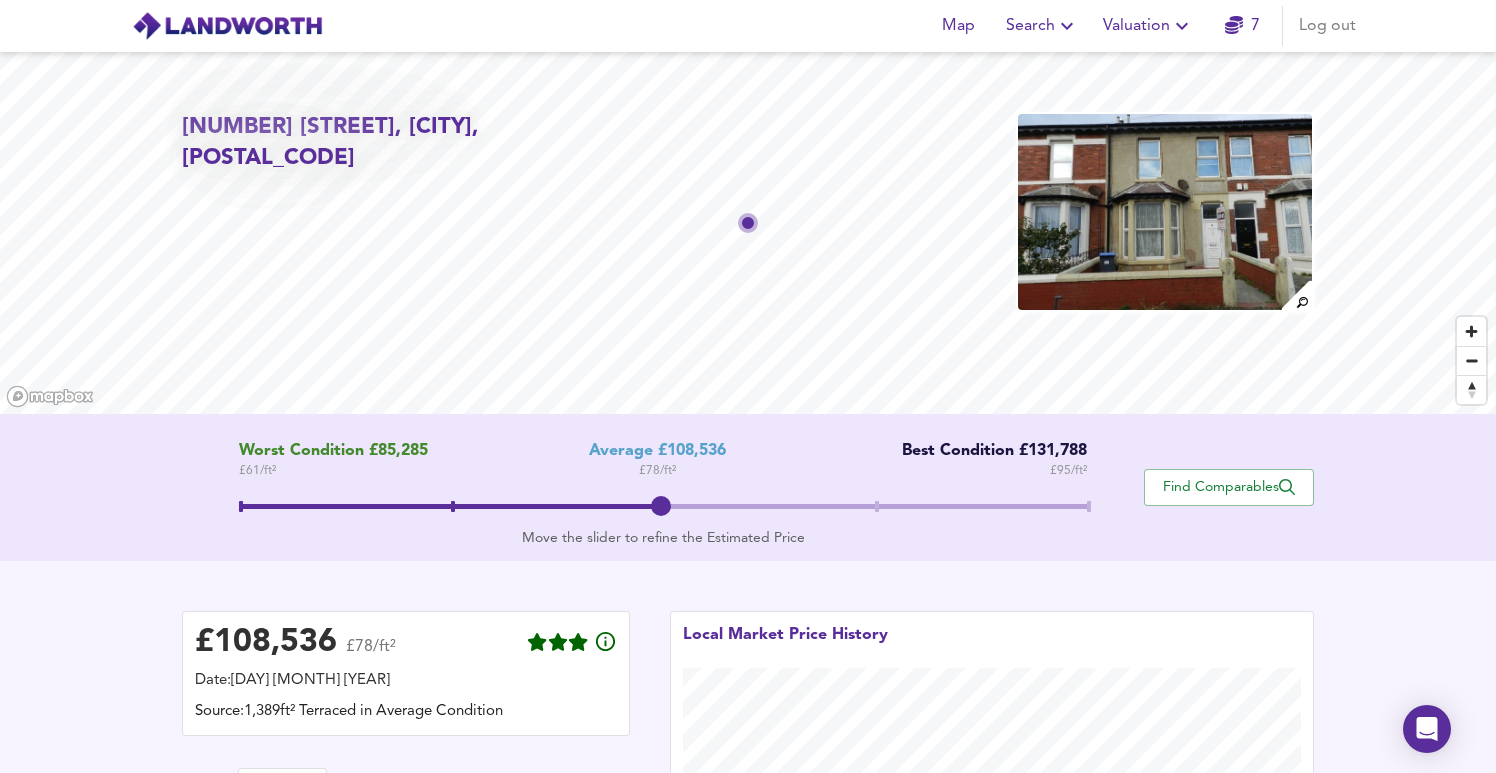 scroll, scrollTop: 0, scrollLeft: 0, axis: both 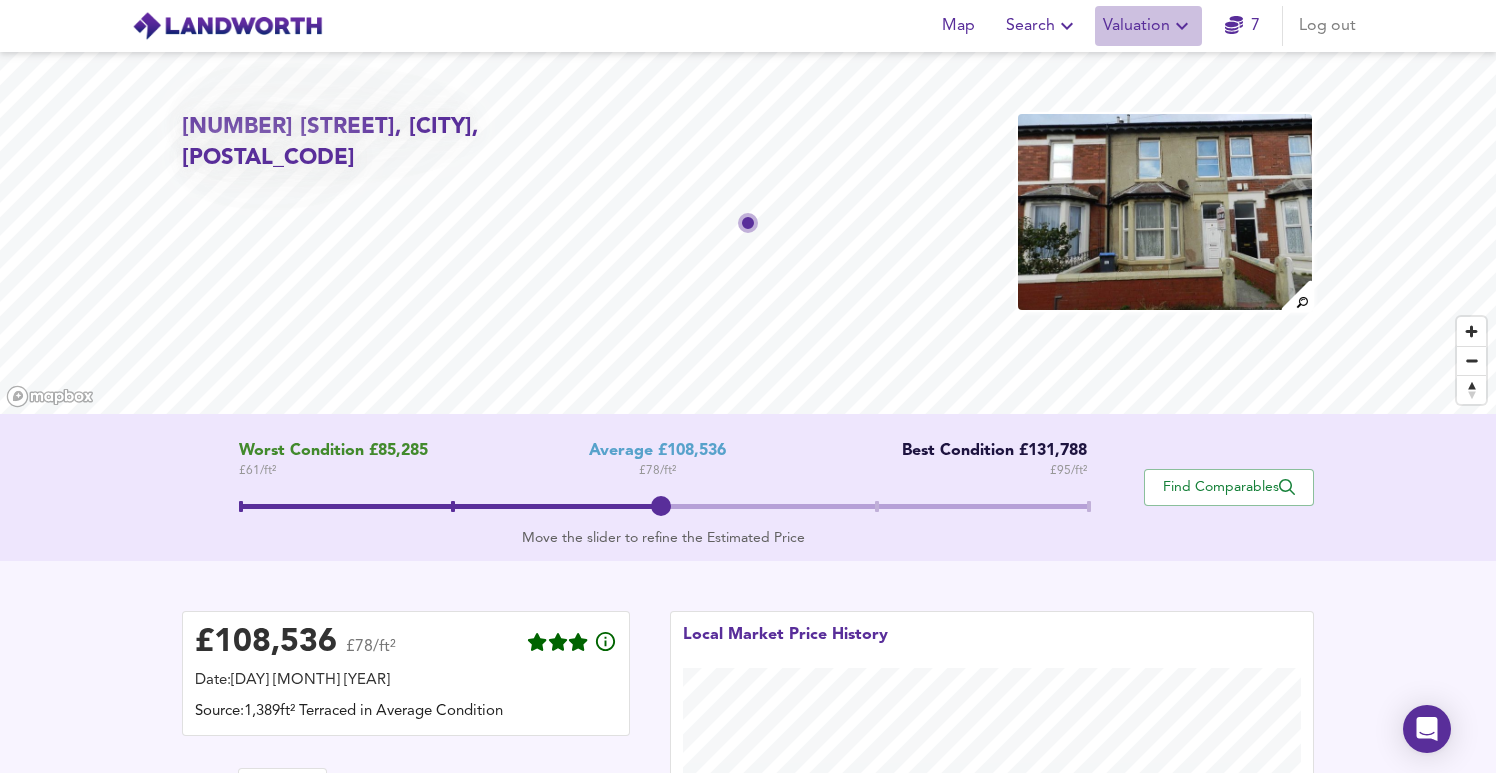 click on "Valuation" at bounding box center [1148, 26] 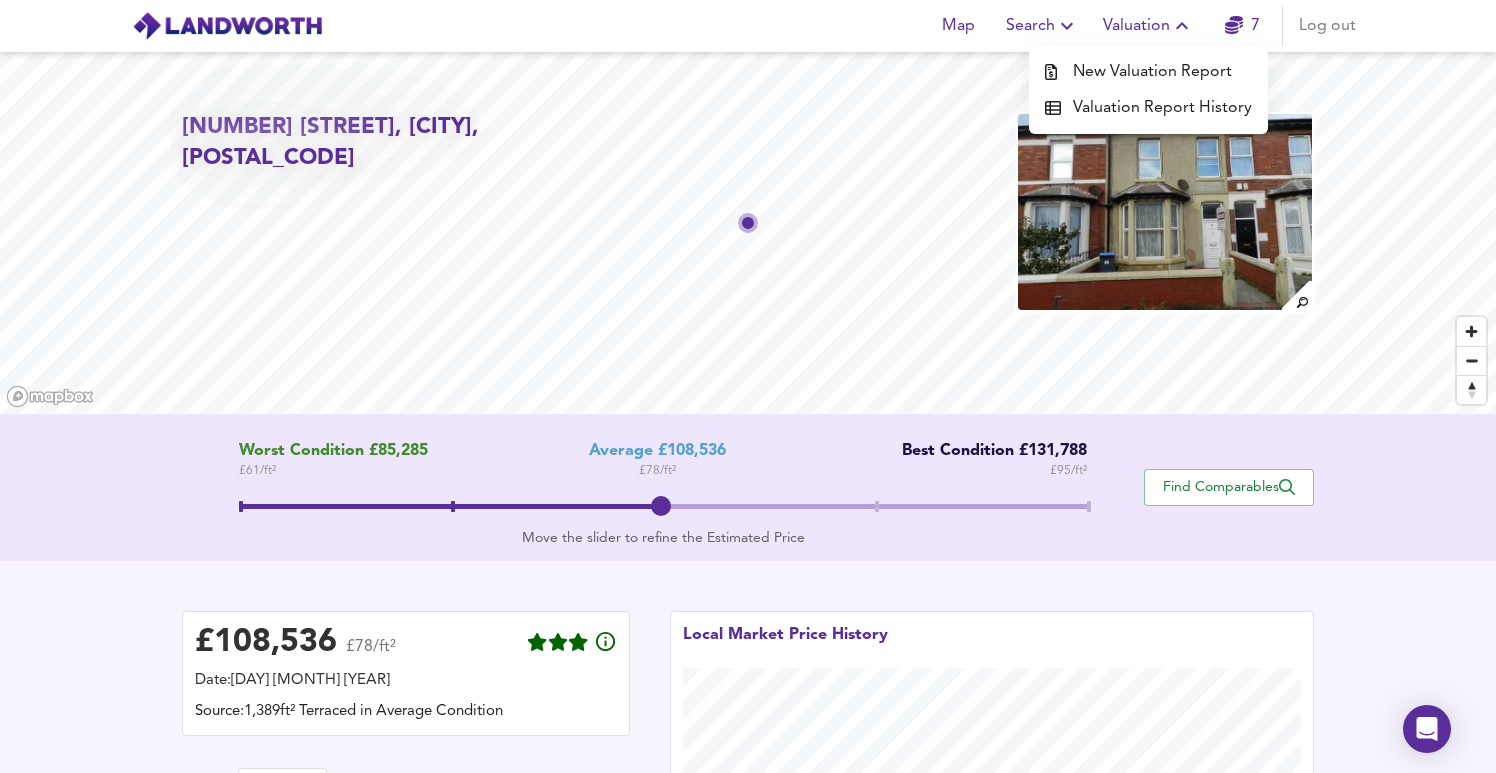 click on "Valuation Report History" at bounding box center (1148, 108) 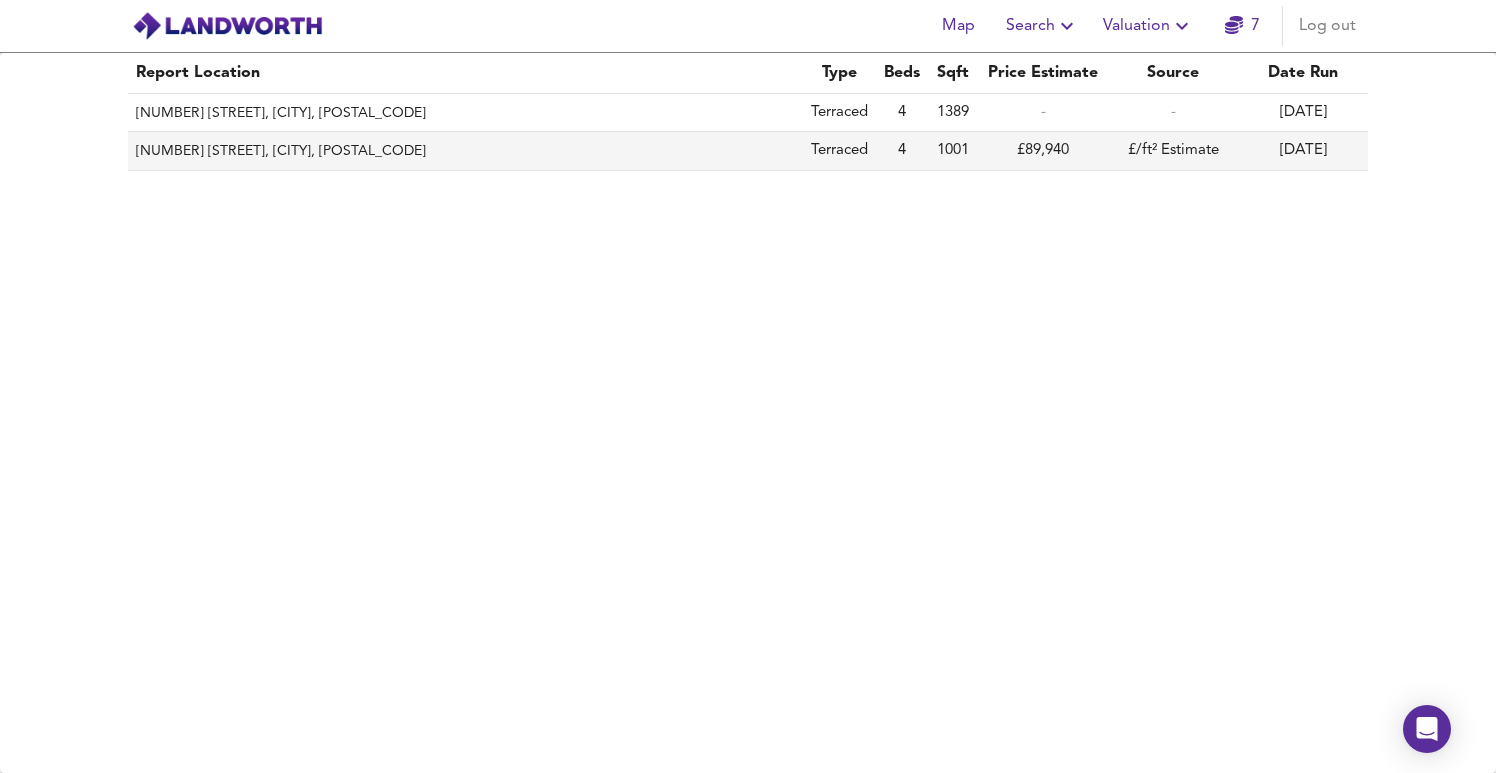 click on "[NUMBER] [STREET], [CITY], [POSTAL_CODE]" at bounding box center [465, 151] 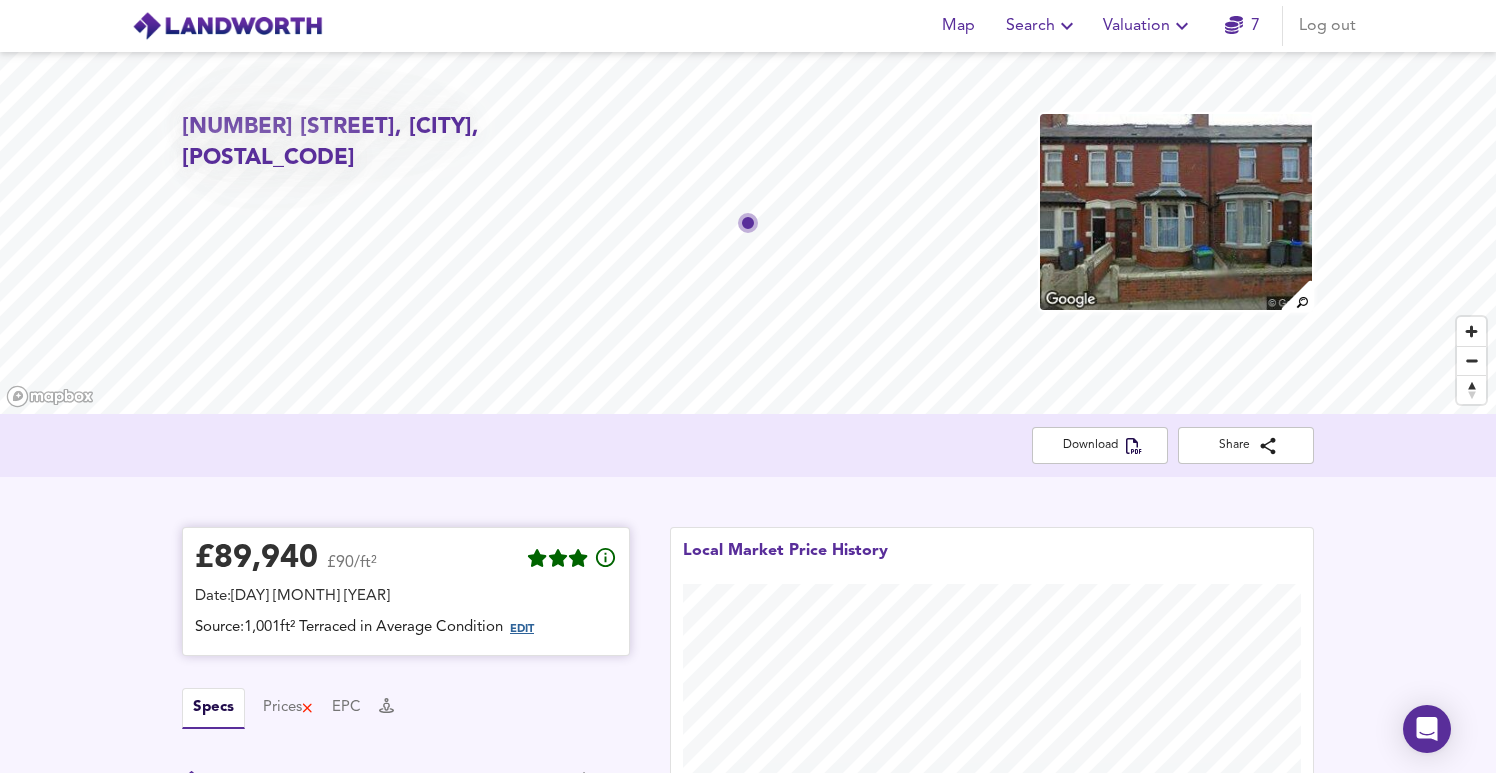 click on "EDIT" at bounding box center (522, 629) 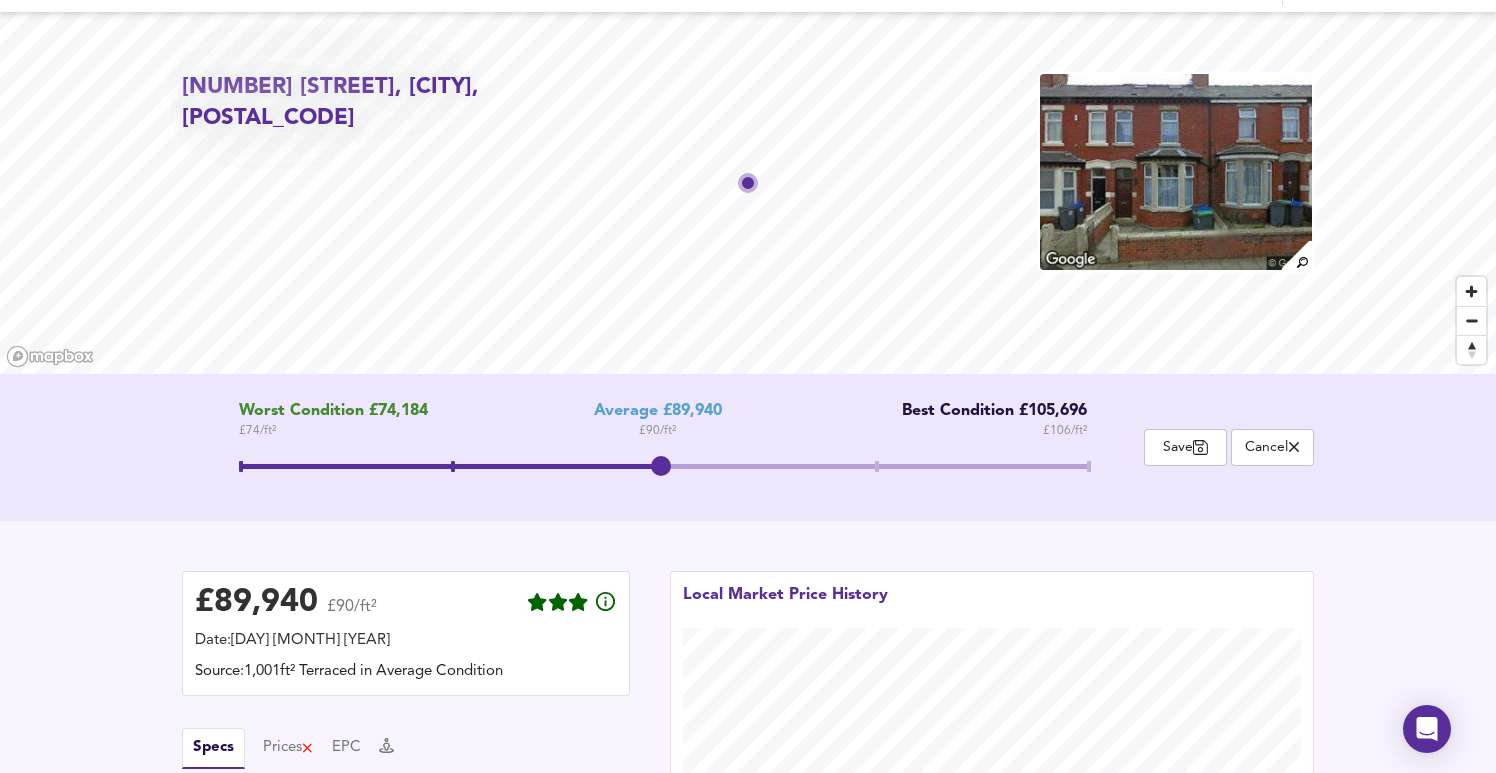 scroll, scrollTop: 42, scrollLeft: 0, axis: vertical 